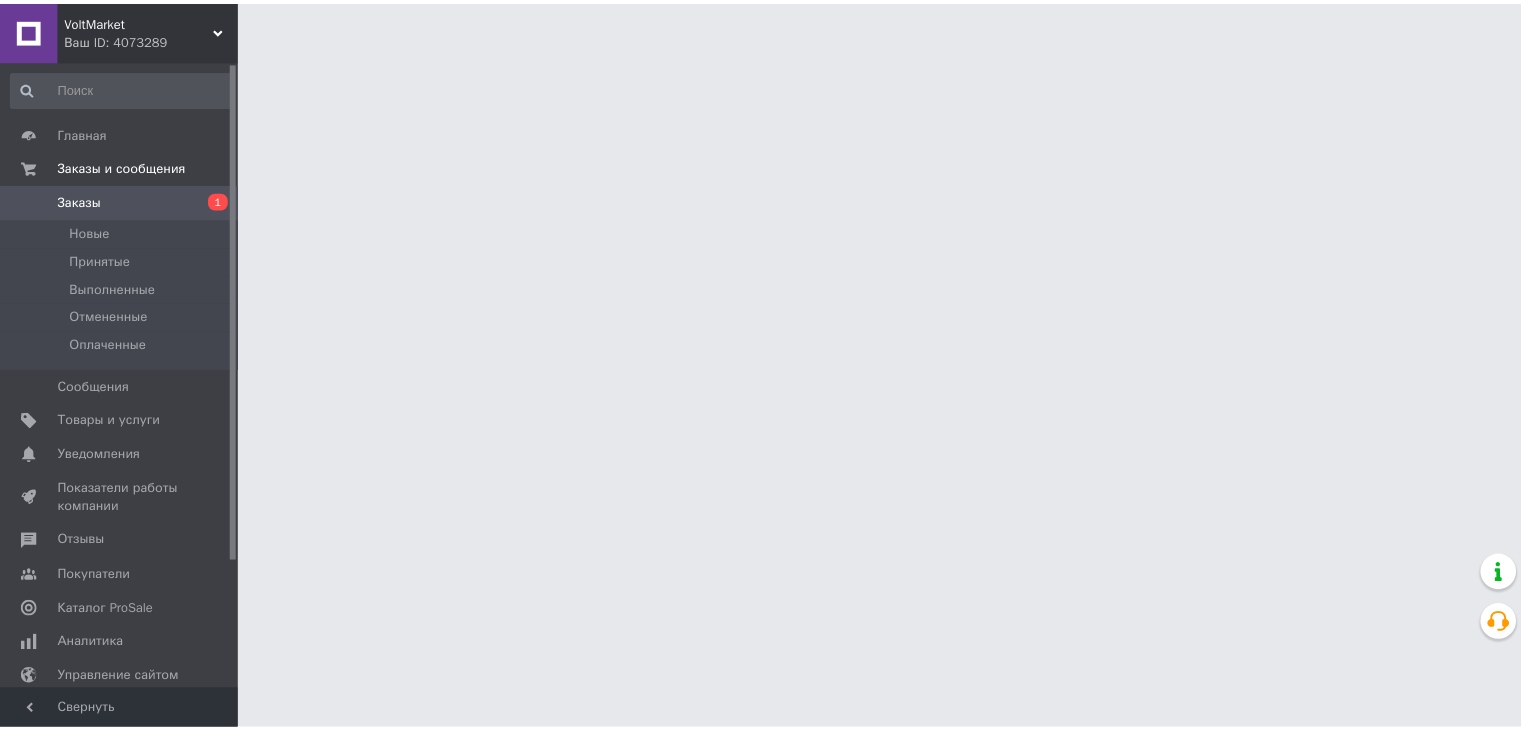 scroll, scrollTop: 0, scrollLeft: 0, axis: both 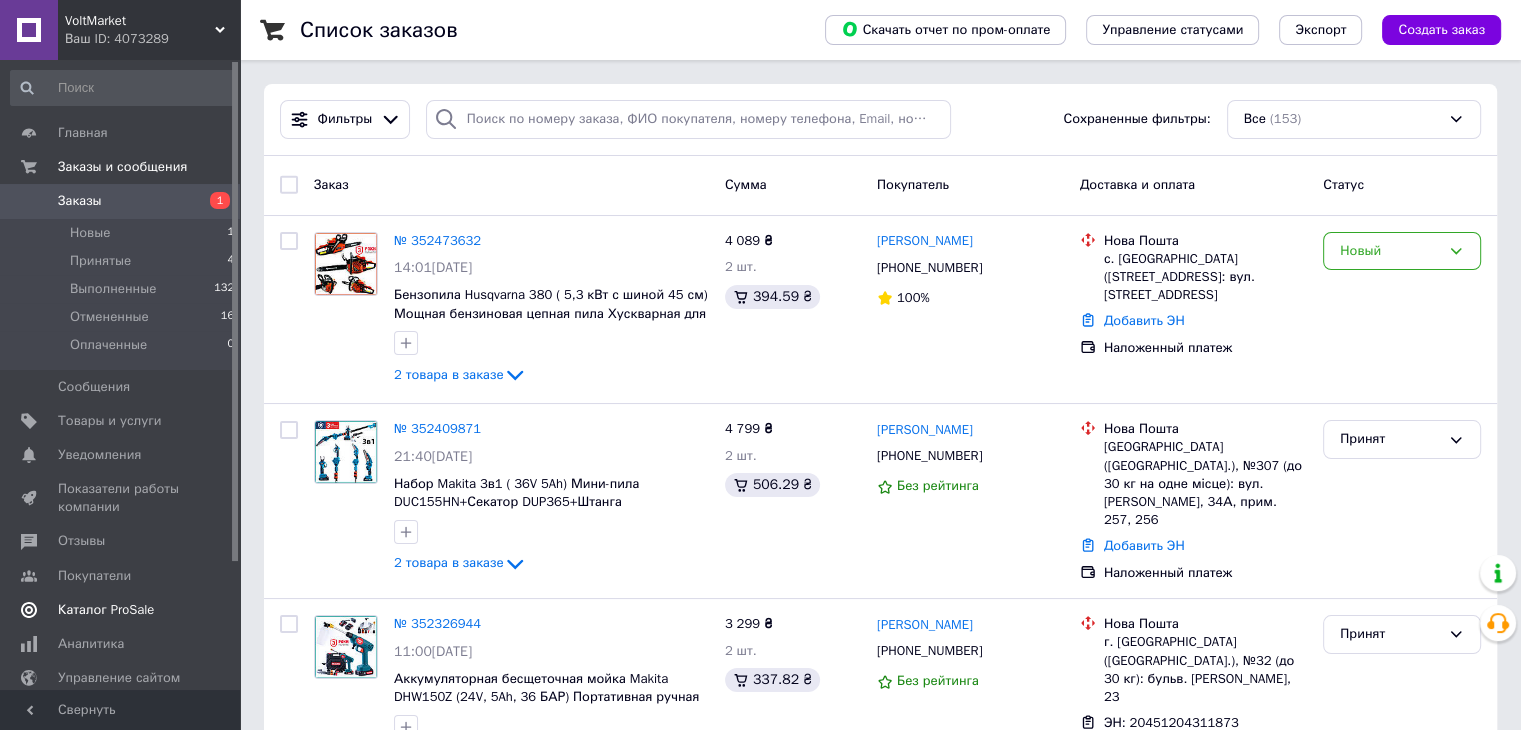 click on "Каталог ProSale" at bounding box center (106, 610) 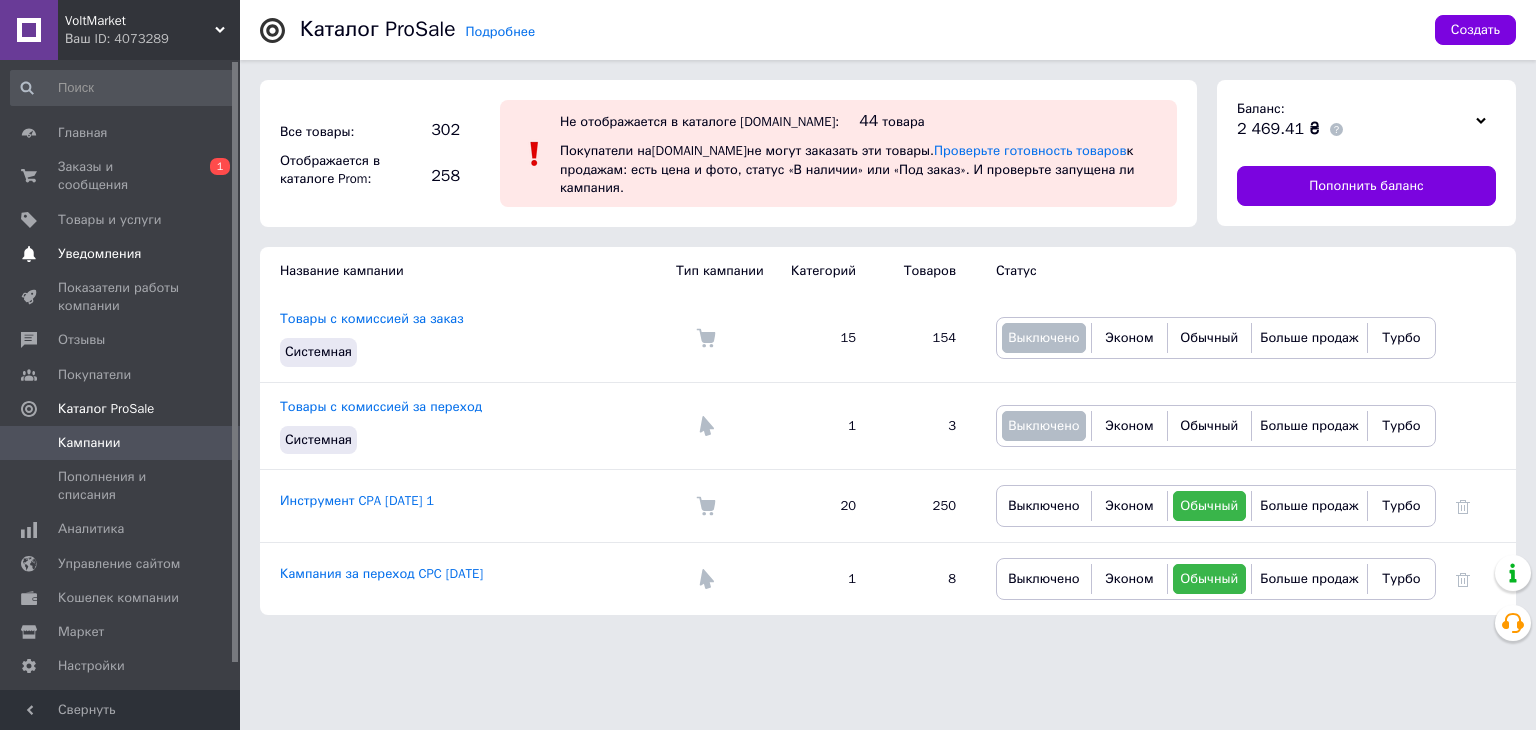click on "Уведомления" at bounding box center (99, 254) 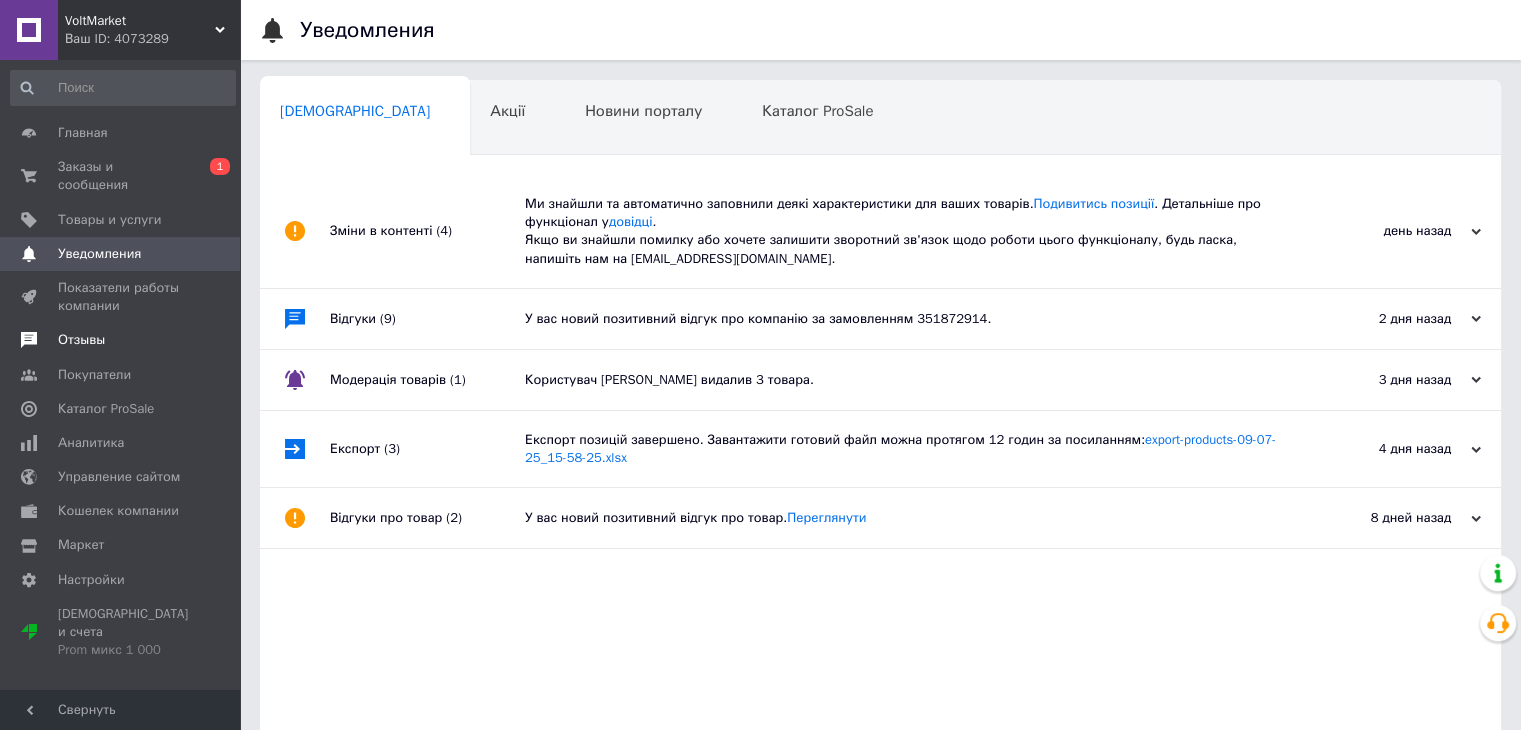 click on "Отзывы" at bounding box center [123, 340] 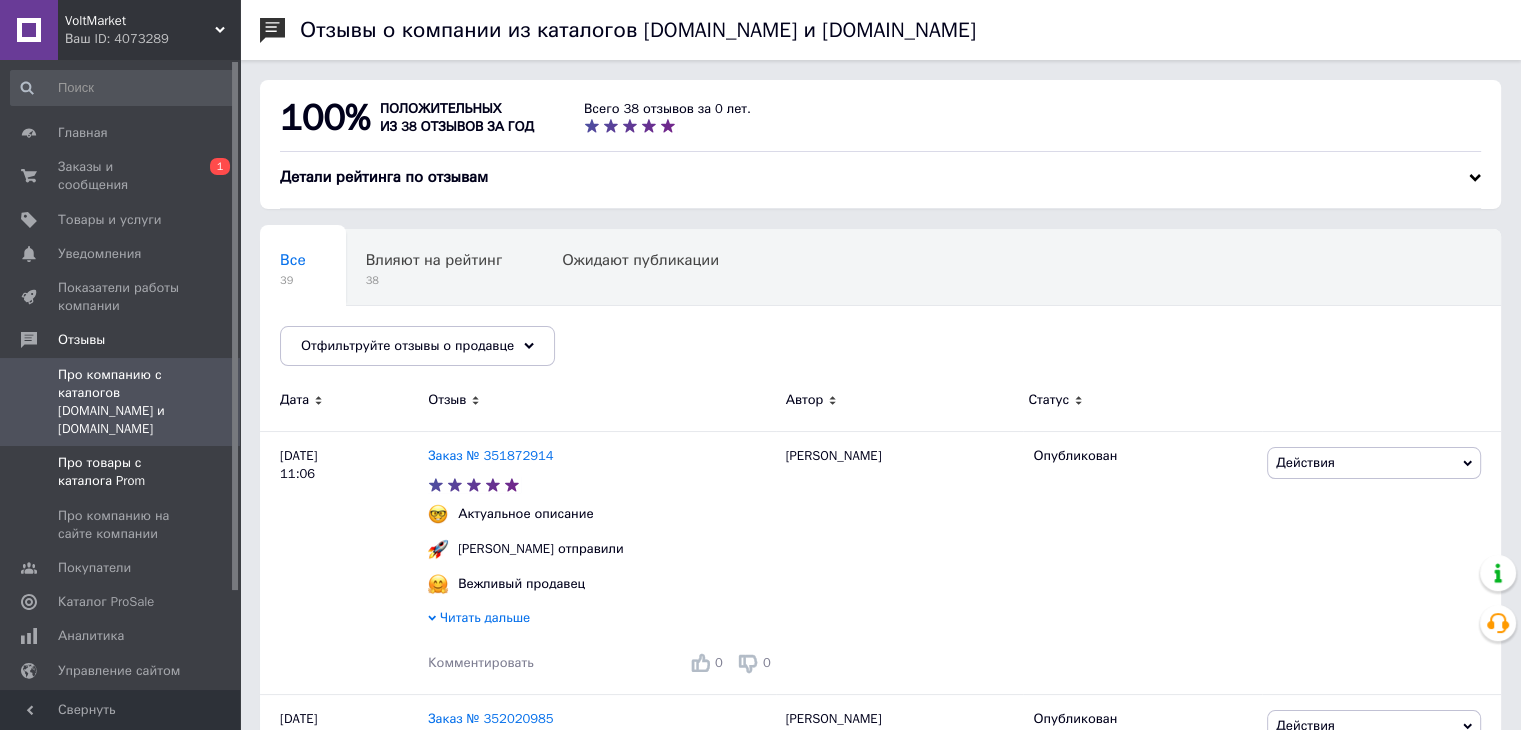 click on "Про товары с каталога Prom" at bounding box center (121, 472) 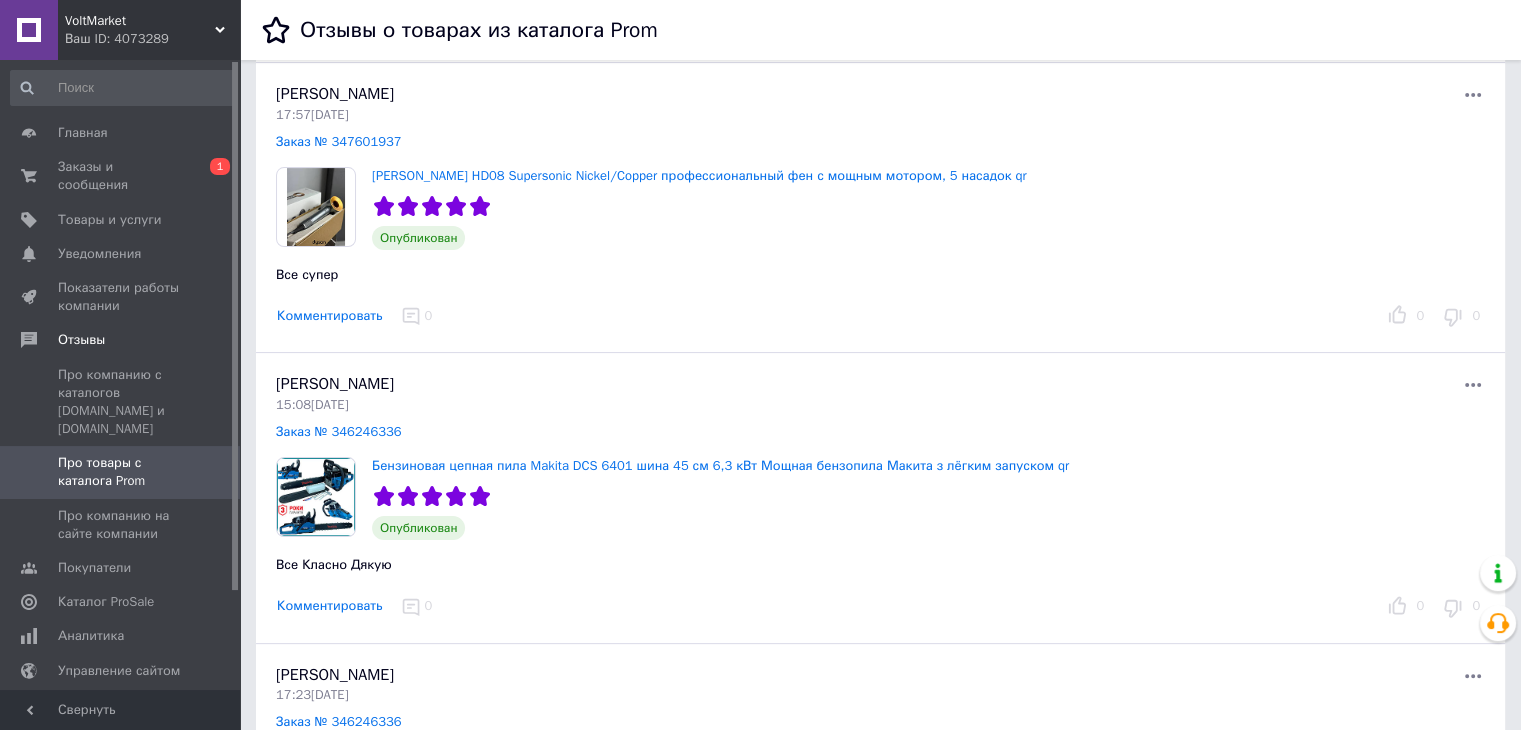 scroll, scrollTop: 0, scrollLeft: 0, axis: both 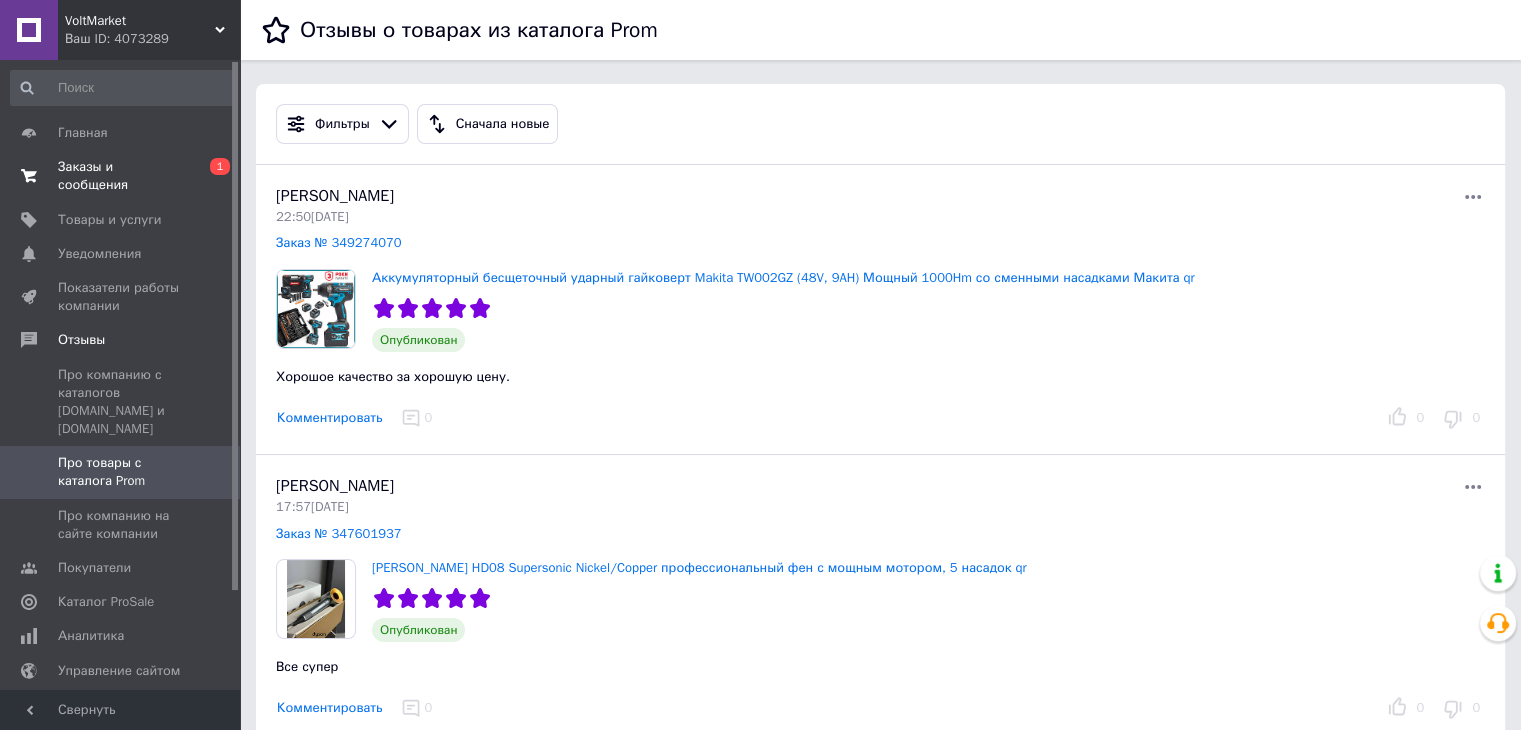 click on "Заказы и сообщения" at bounding box center (121, 176) 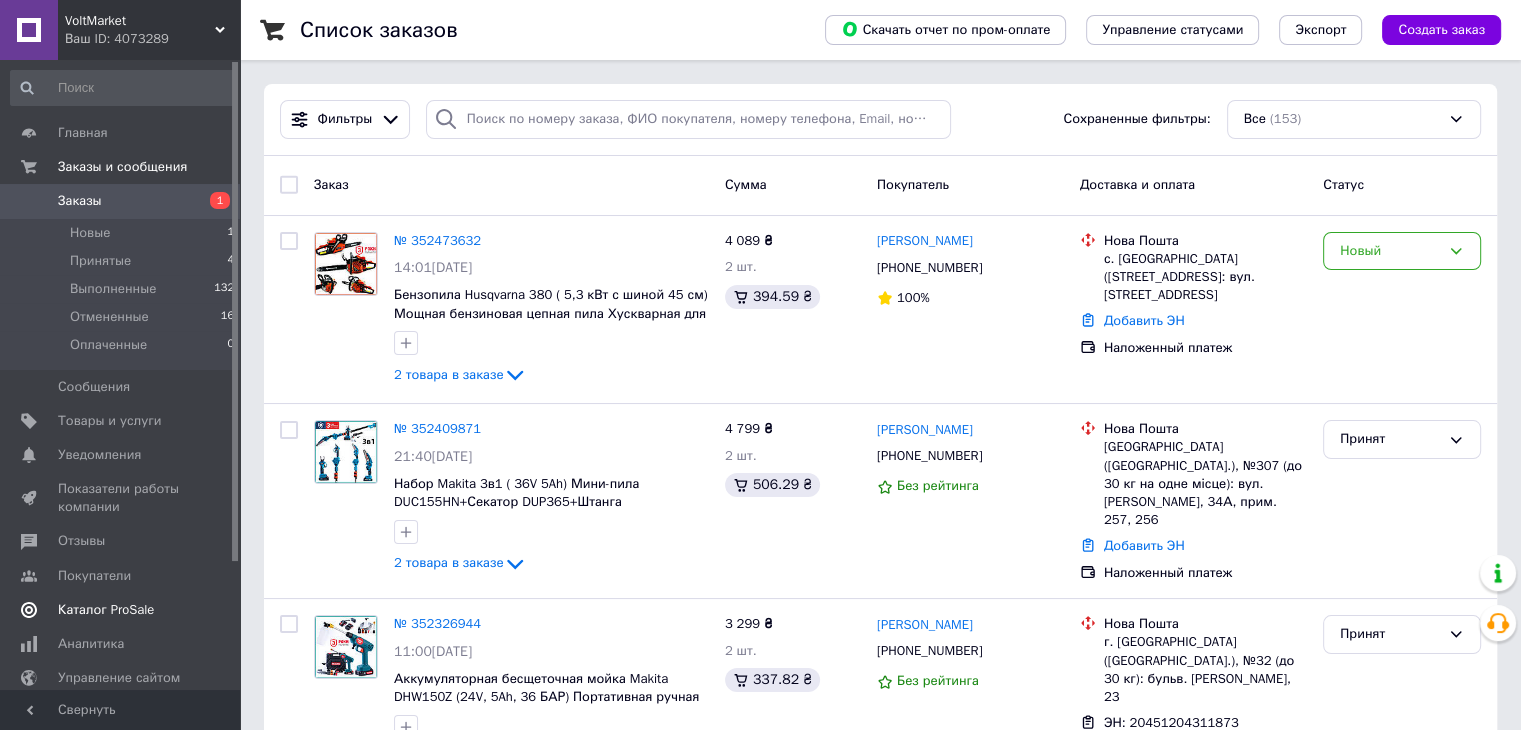 click on "Каталог ProSale" at bounding box center [106, 610] 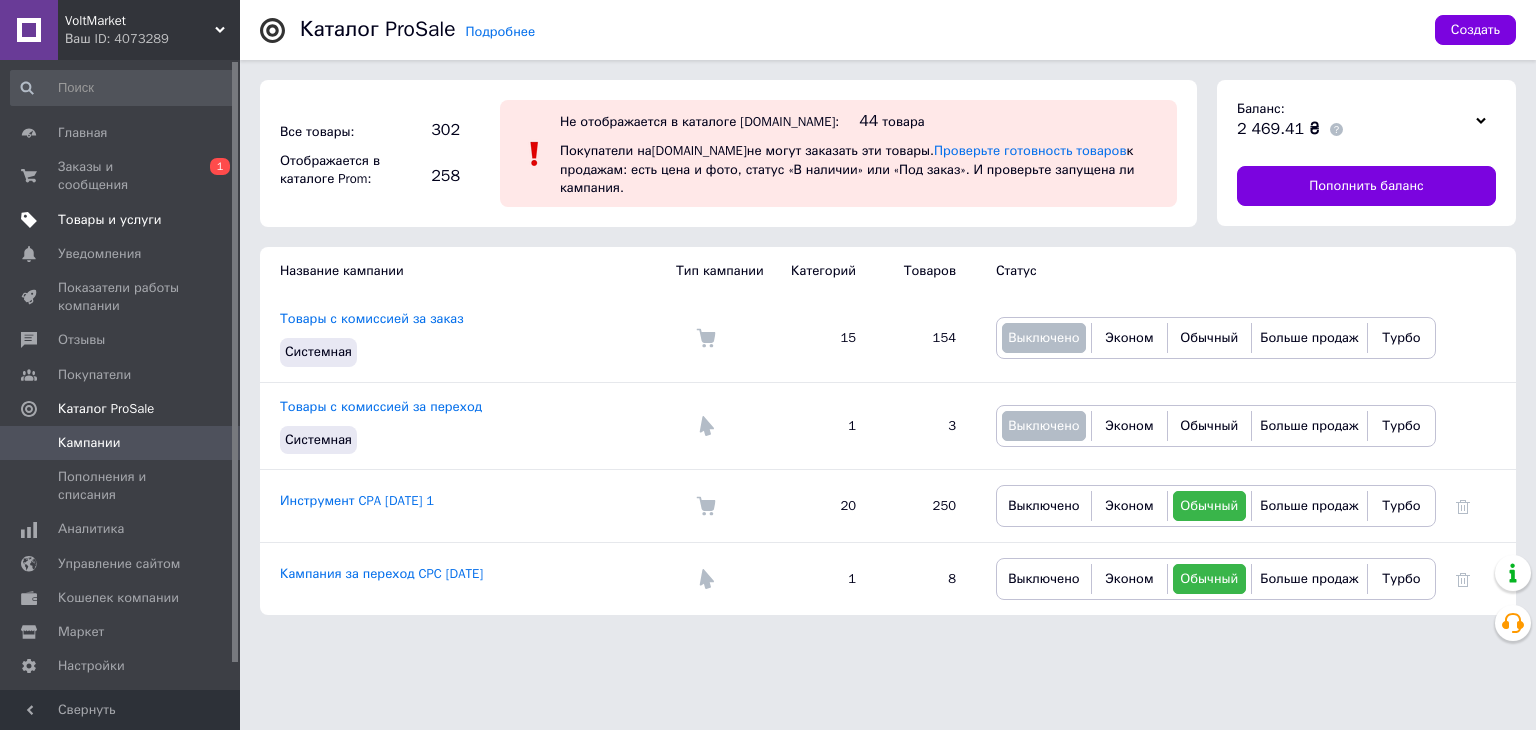 click on "Товары и услуги" at bounding box center [123, 220] 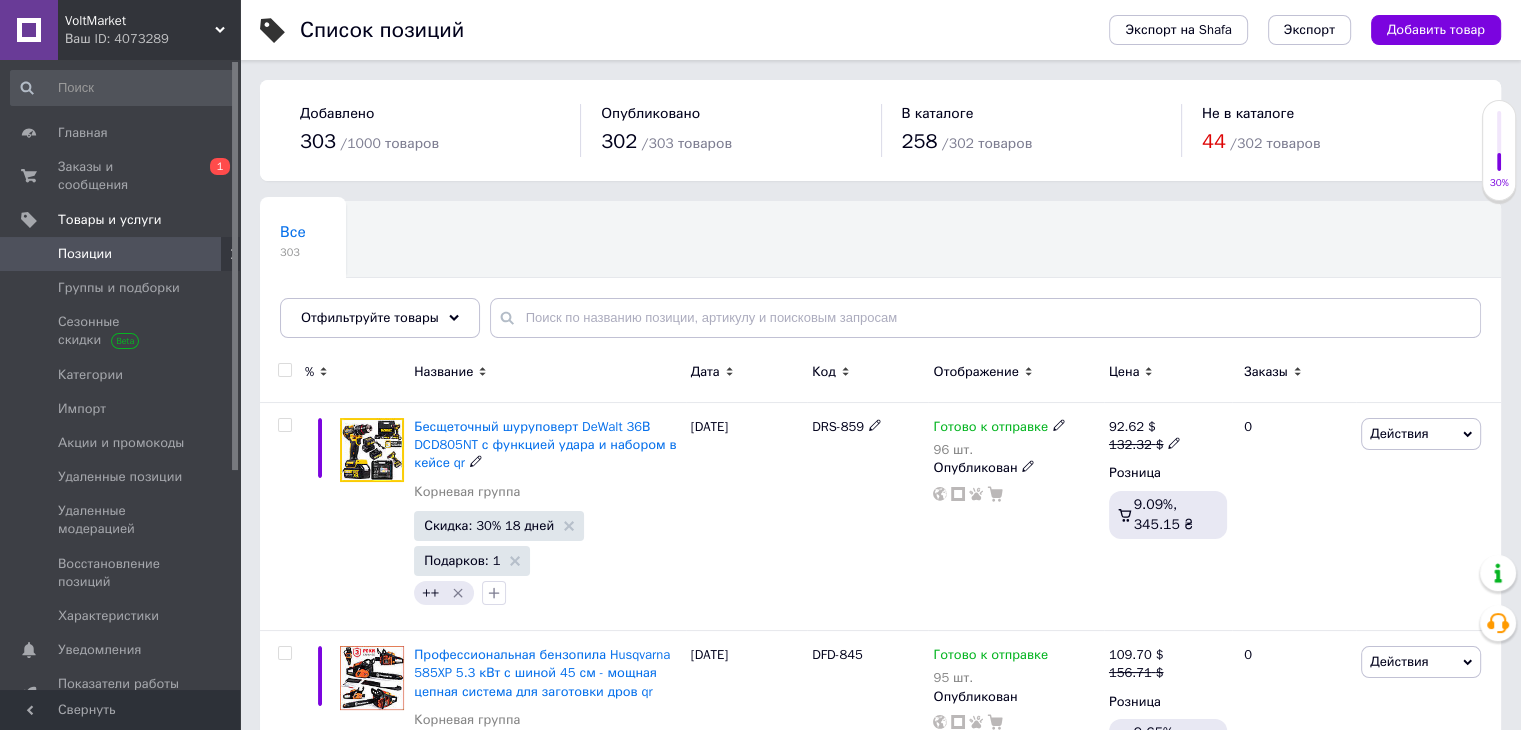 scroll, scrollTop: 236, scrollLeft: 0, axis: vertical 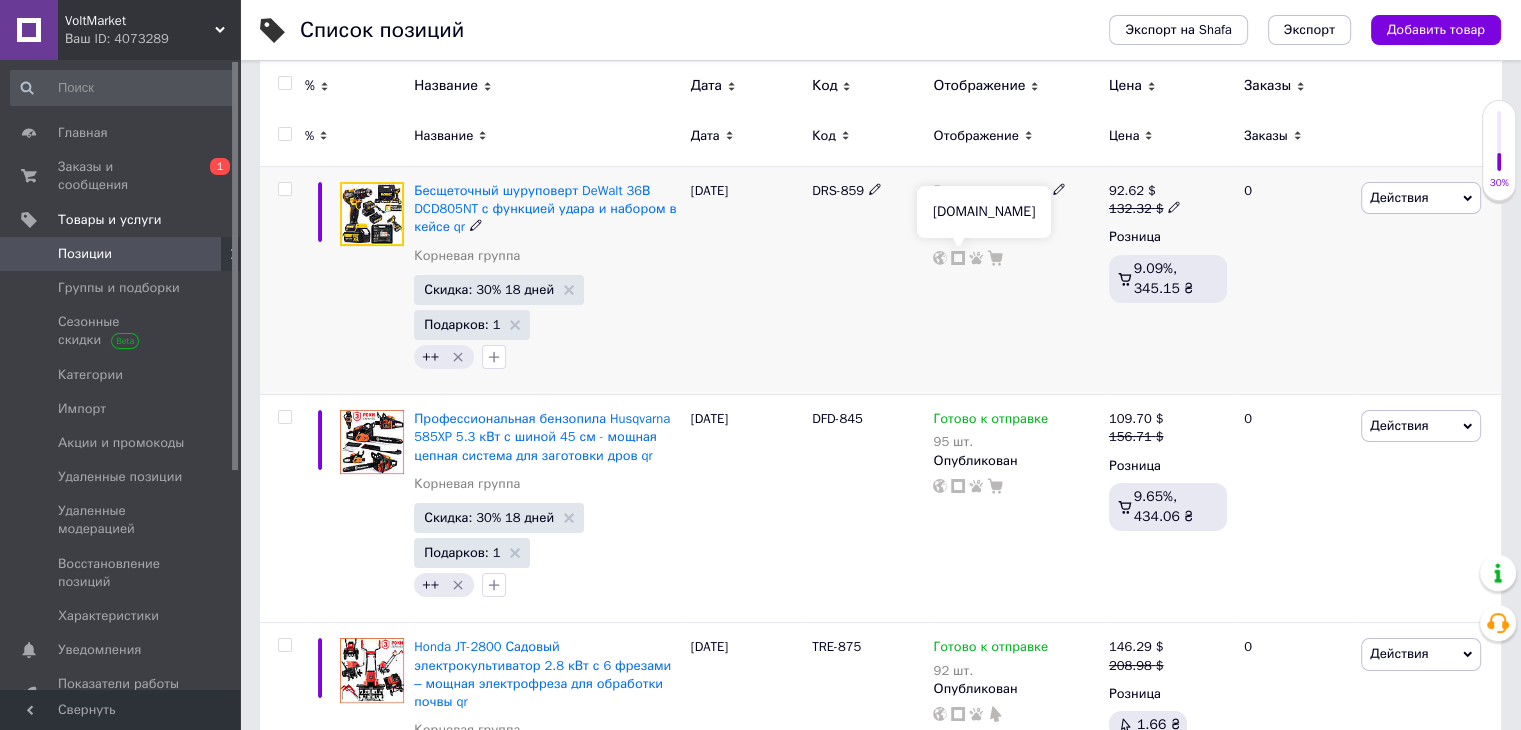 click 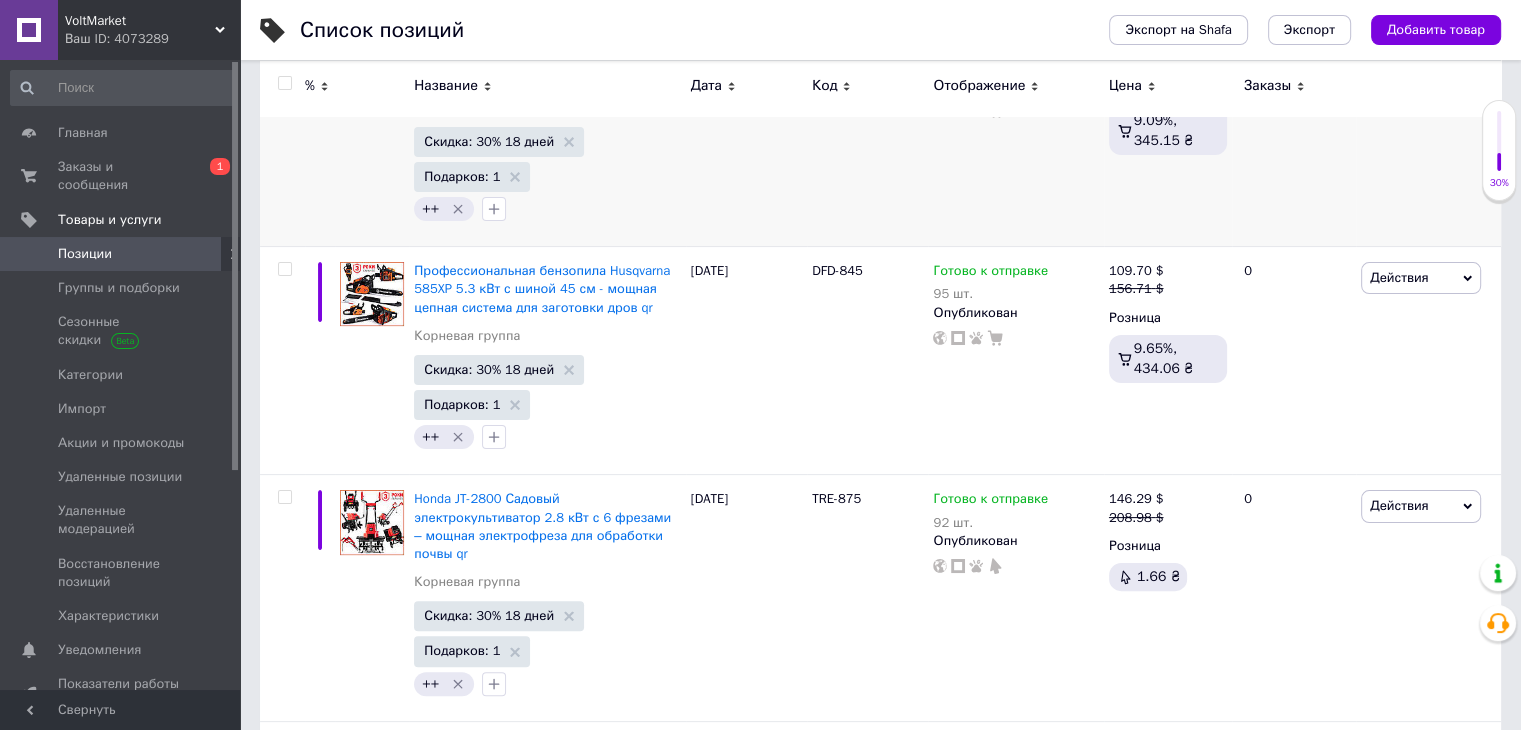 scroll, scrollTop: 392, scrollLeft: 0, axis: vertical 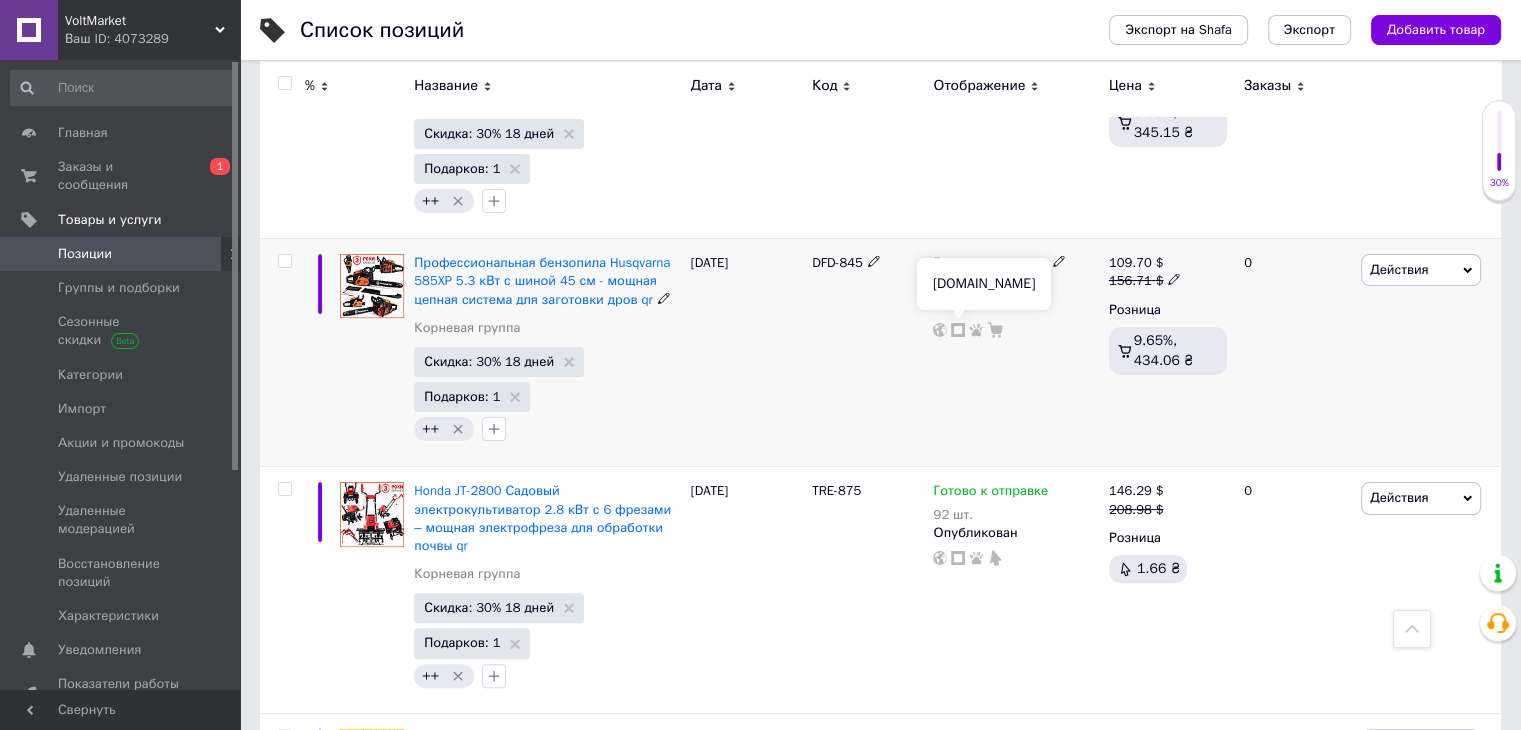 click 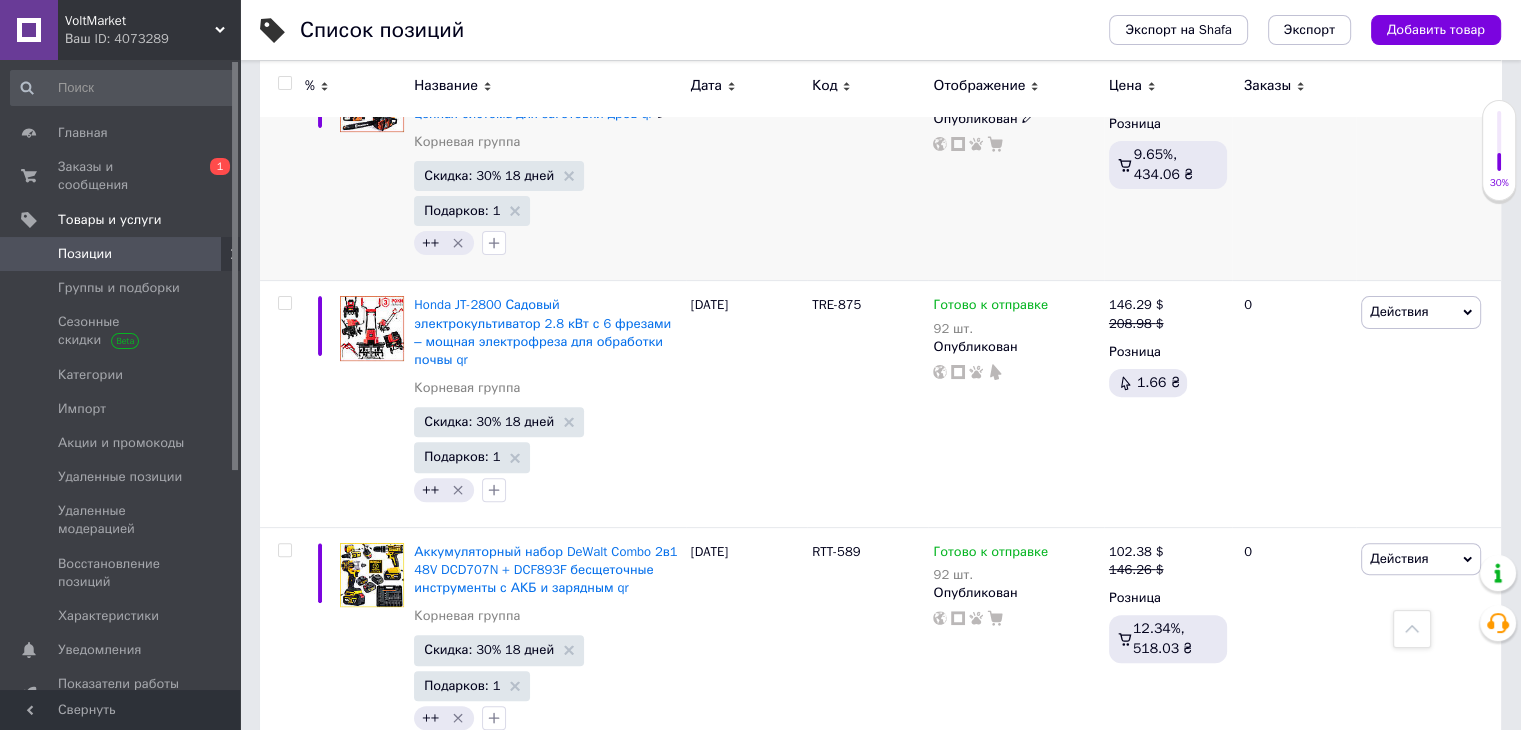 scroll, scrollTop: 600, scrollLeft: 0, axis: vertical 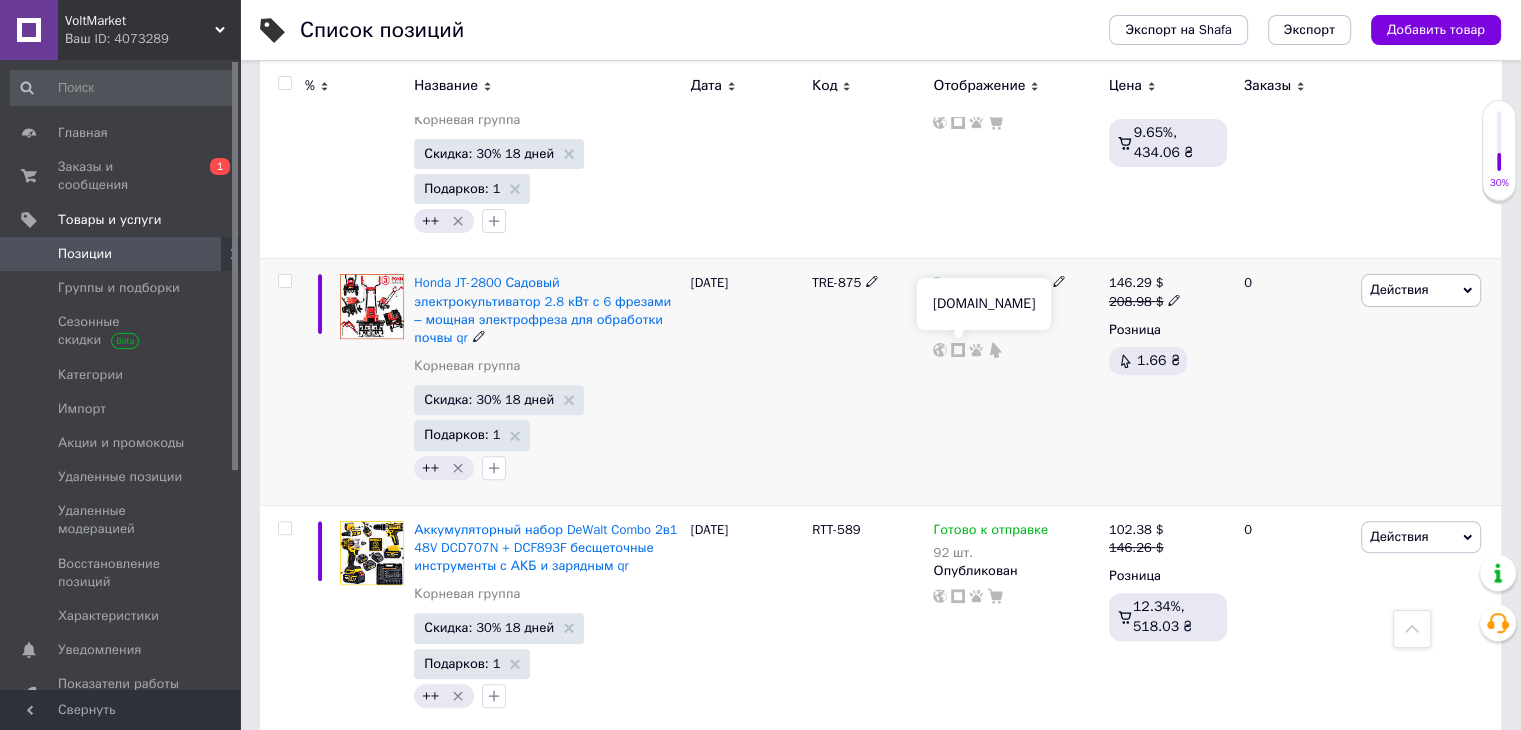 click 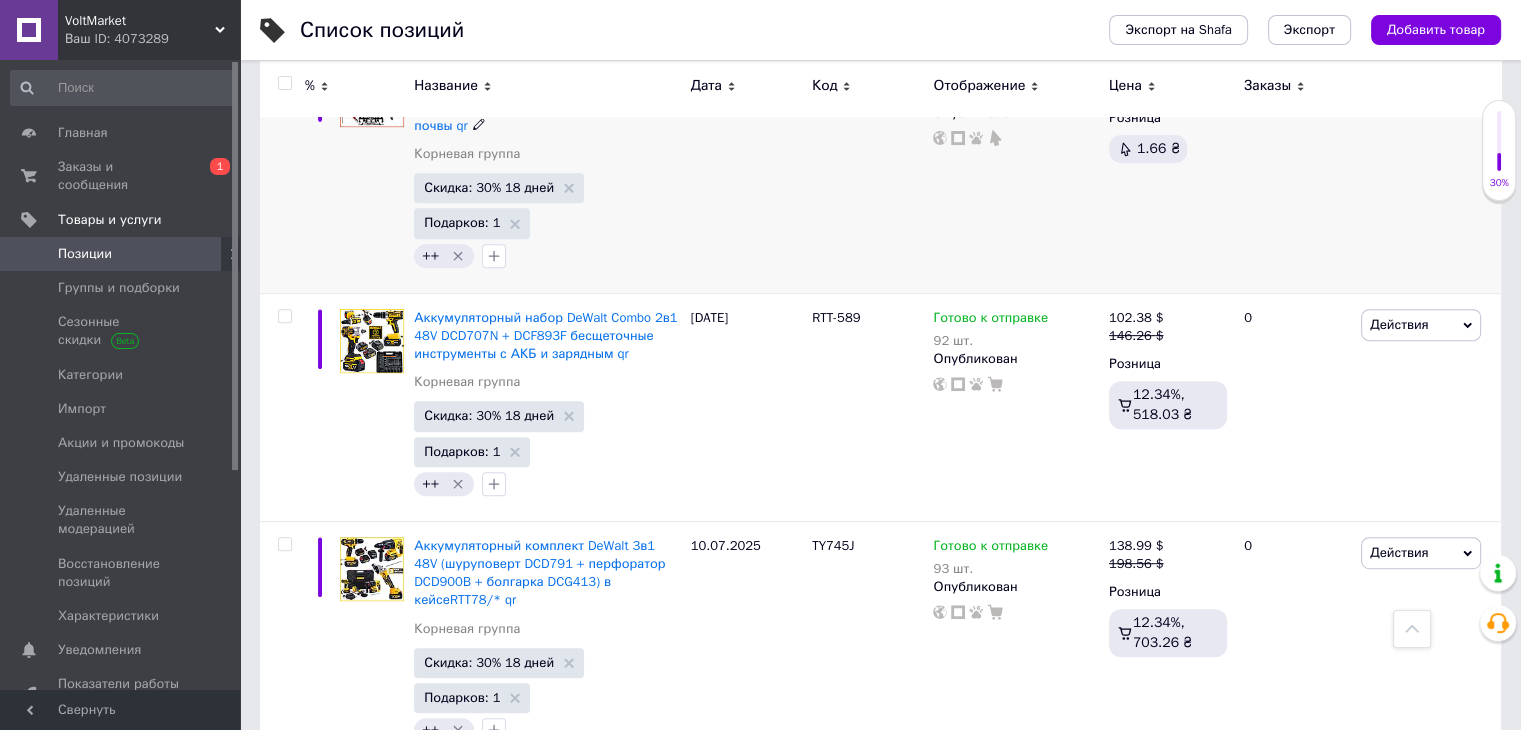 scroll, scrollTop: 816, scrollLeft: 0, axis: vertical 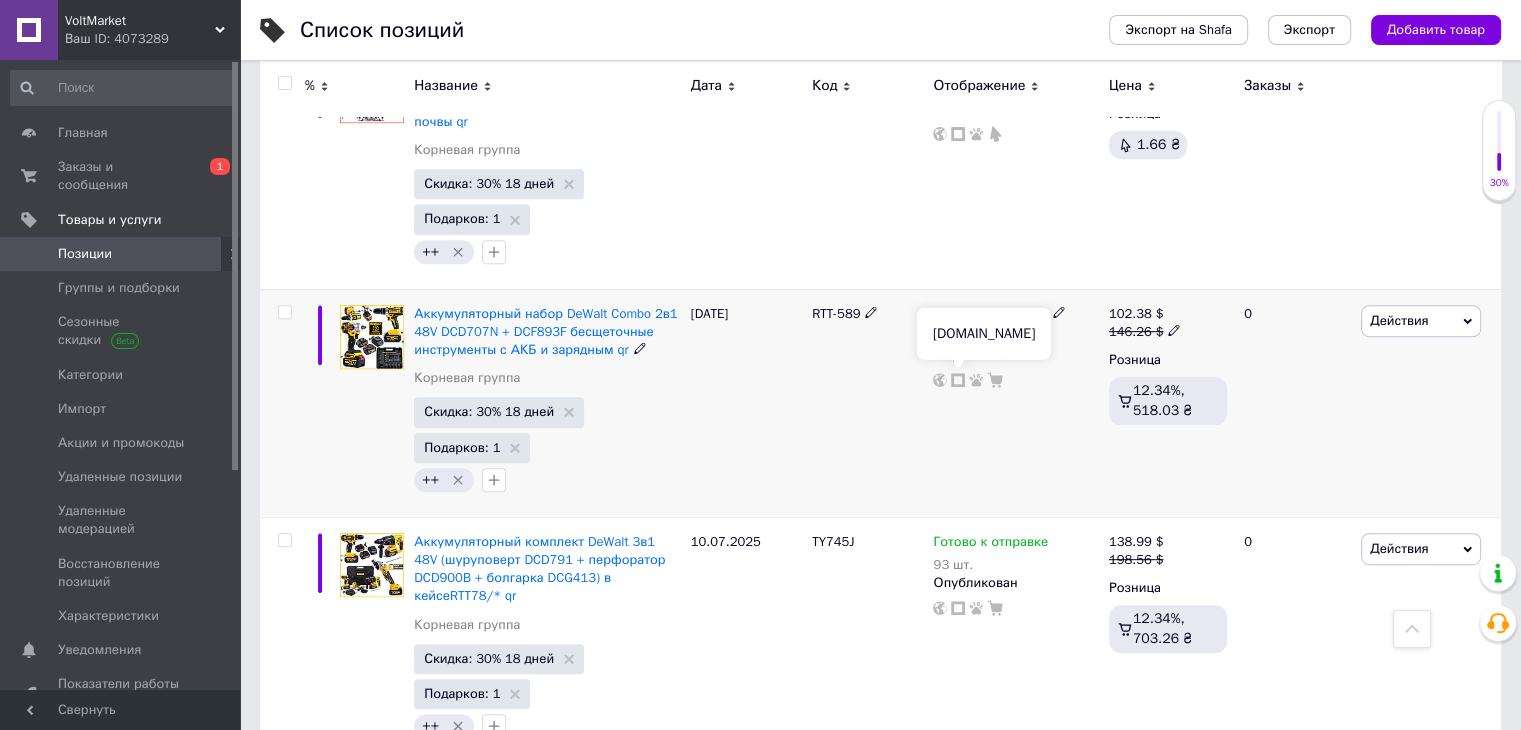 click 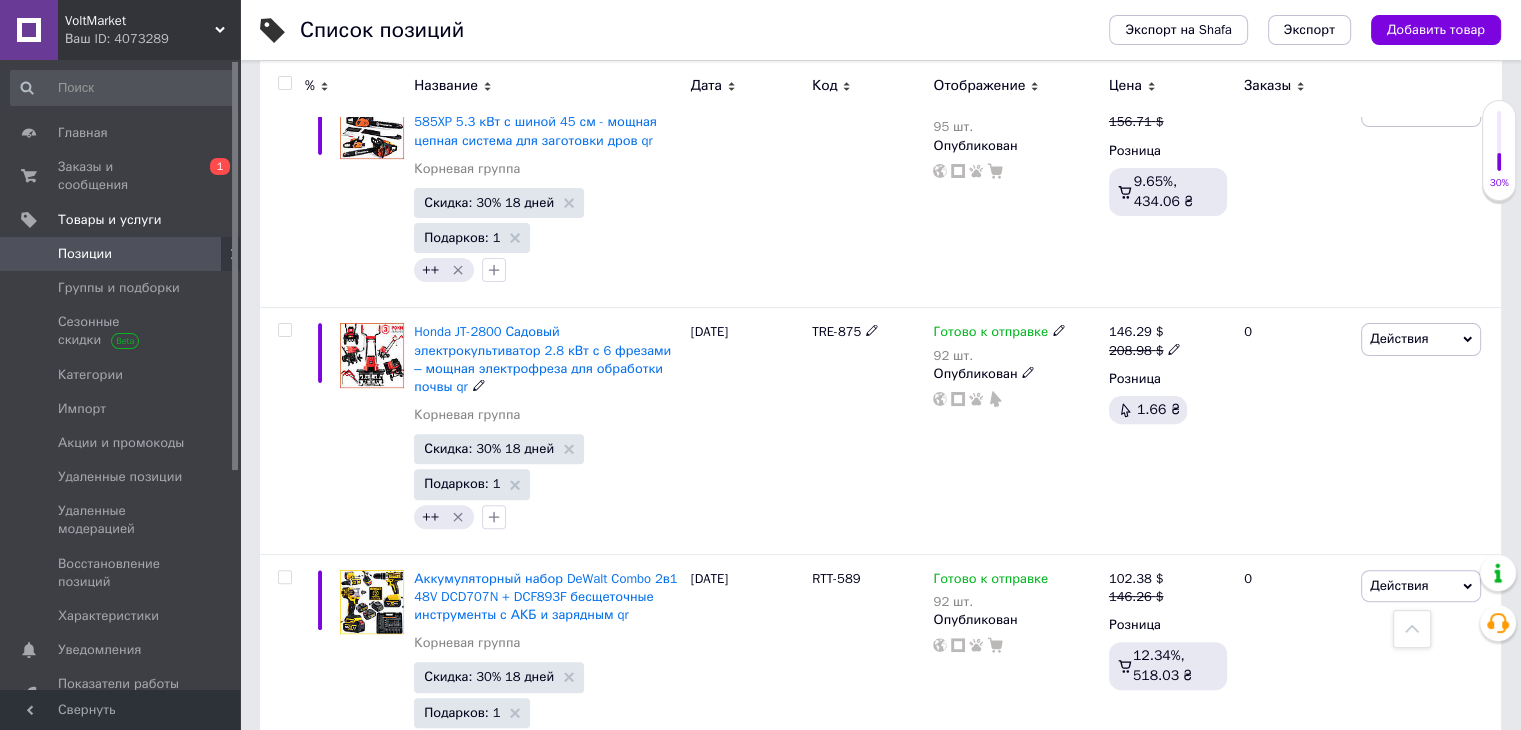 scroll, scrollTop: 500, scrollLeft: 0, axis: vertical 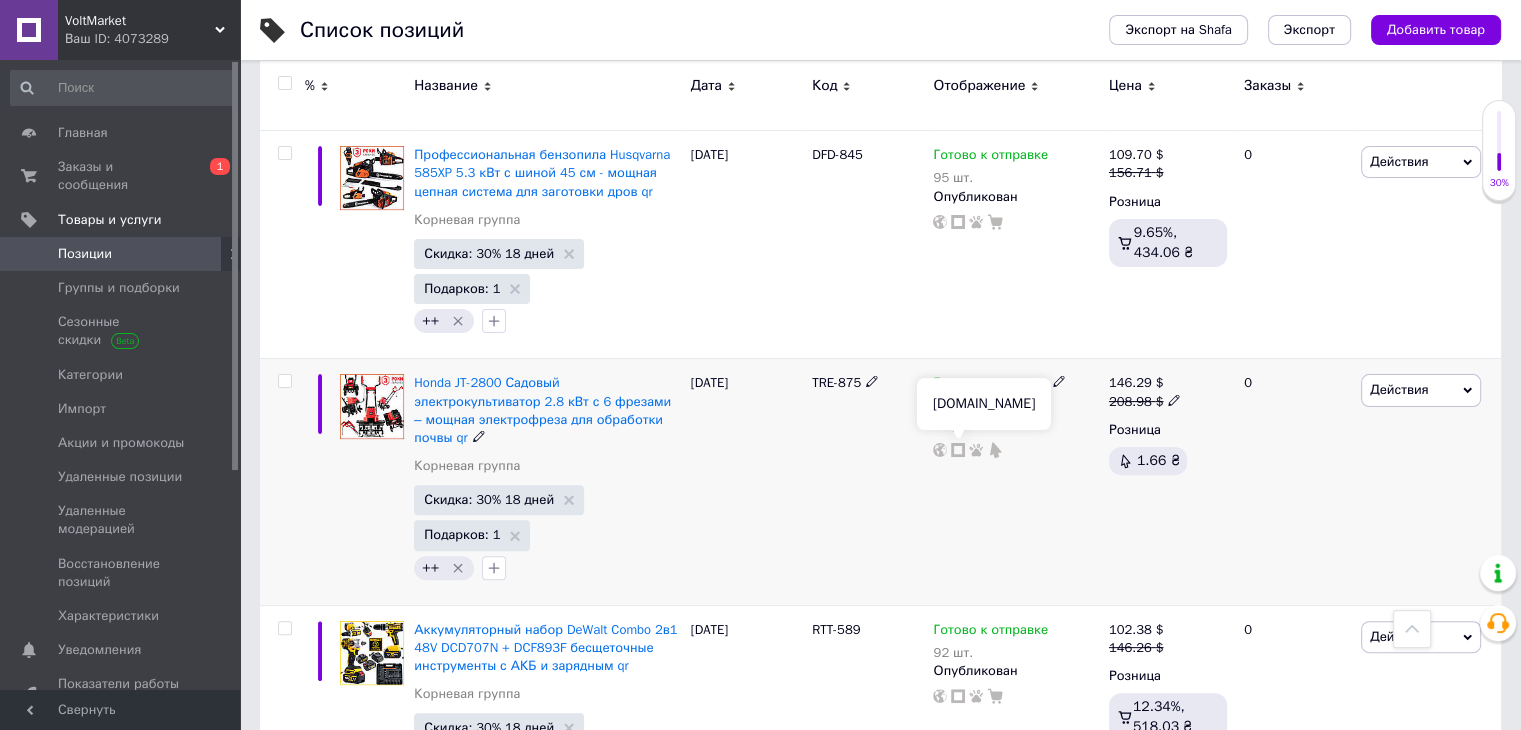 click 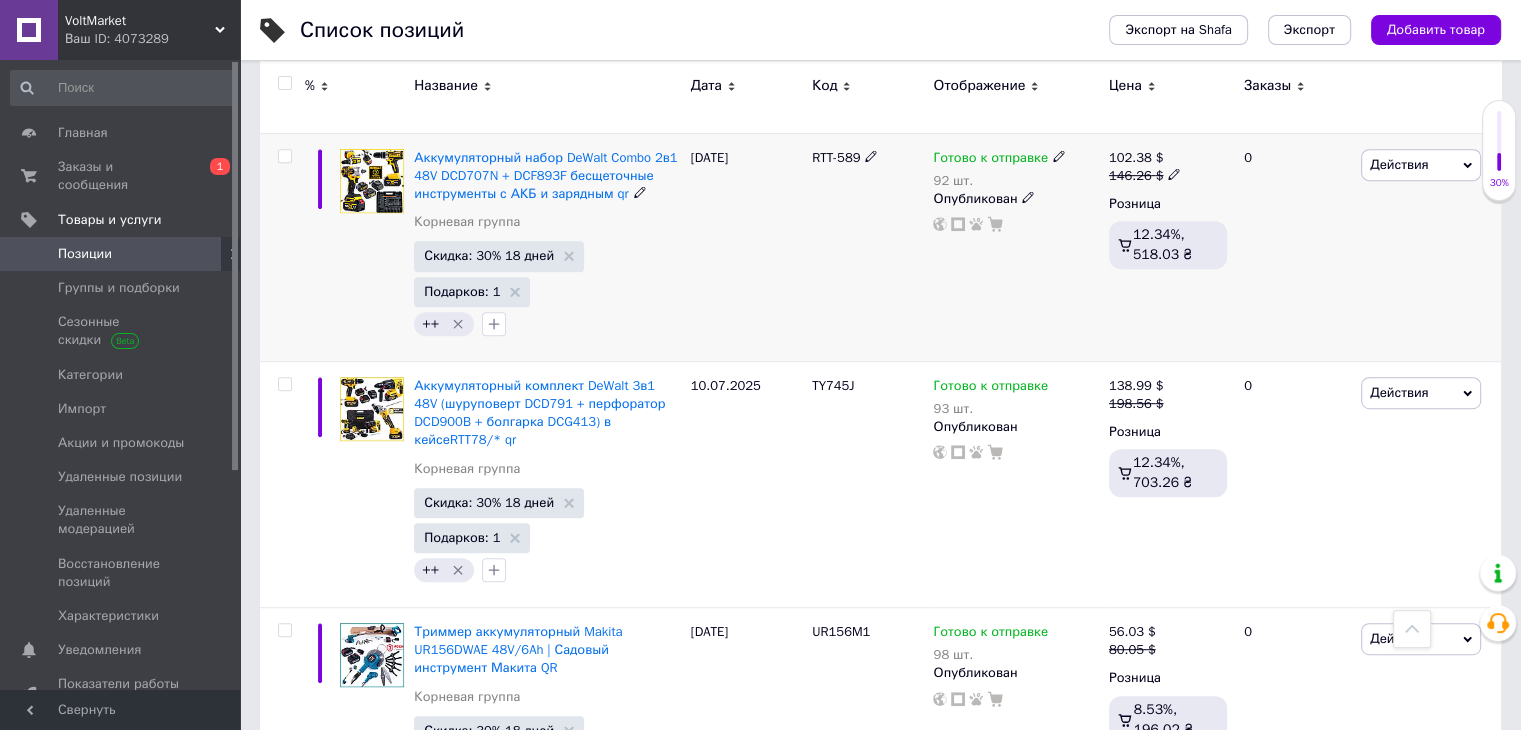 scroll, scrollTop: 983, scrollLeft: 0, axis: vertical 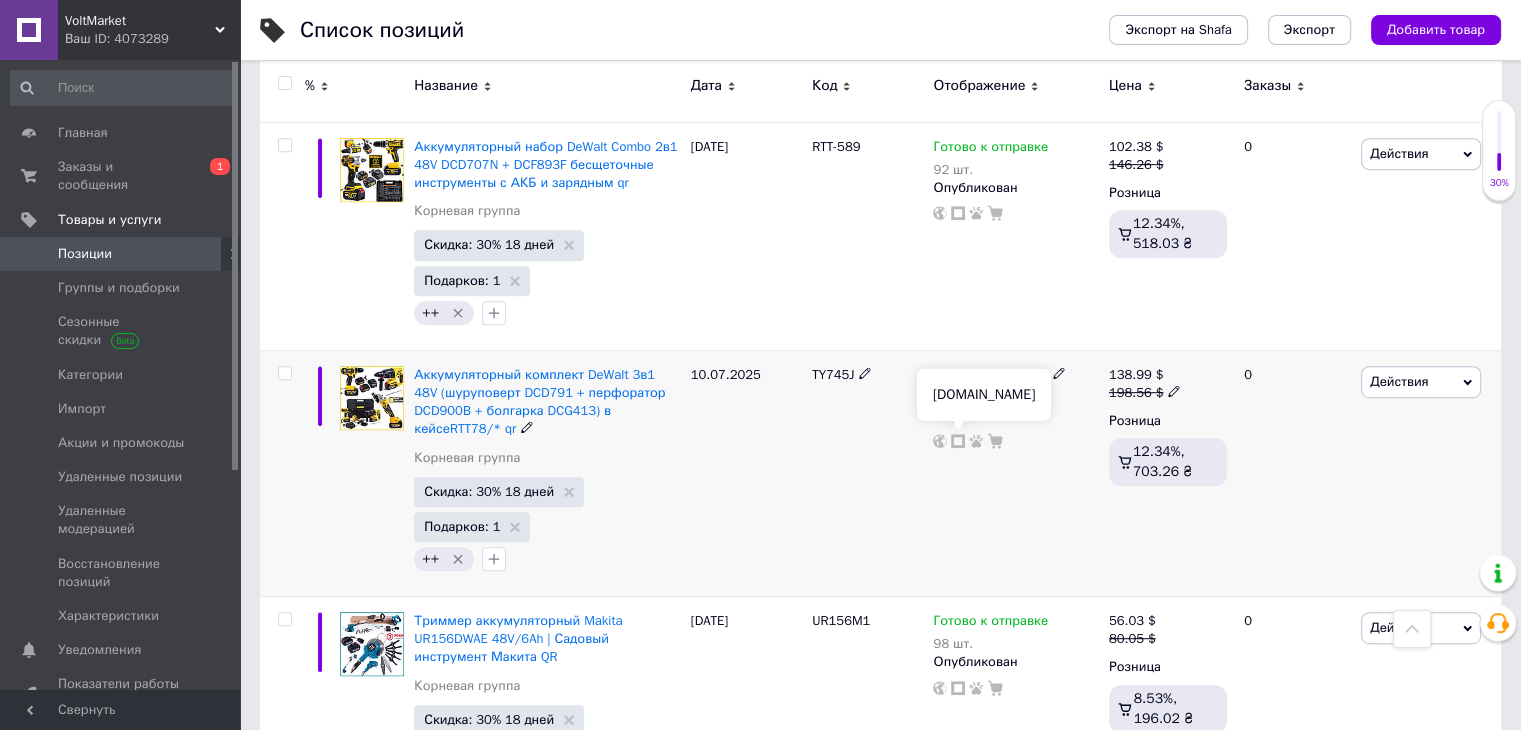 click 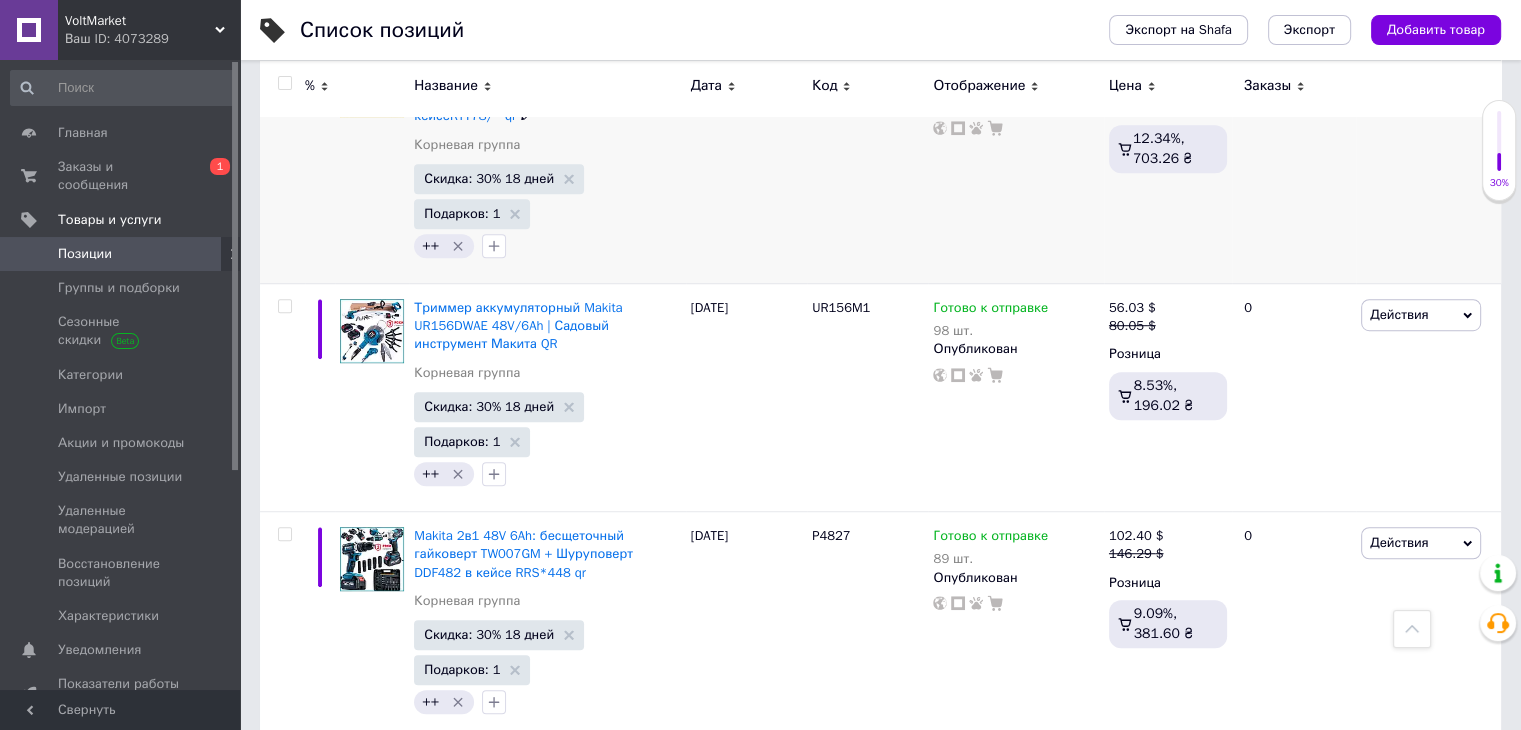 scroll, scrollTop: 1298, scrollLeft: 0, axis: vertical 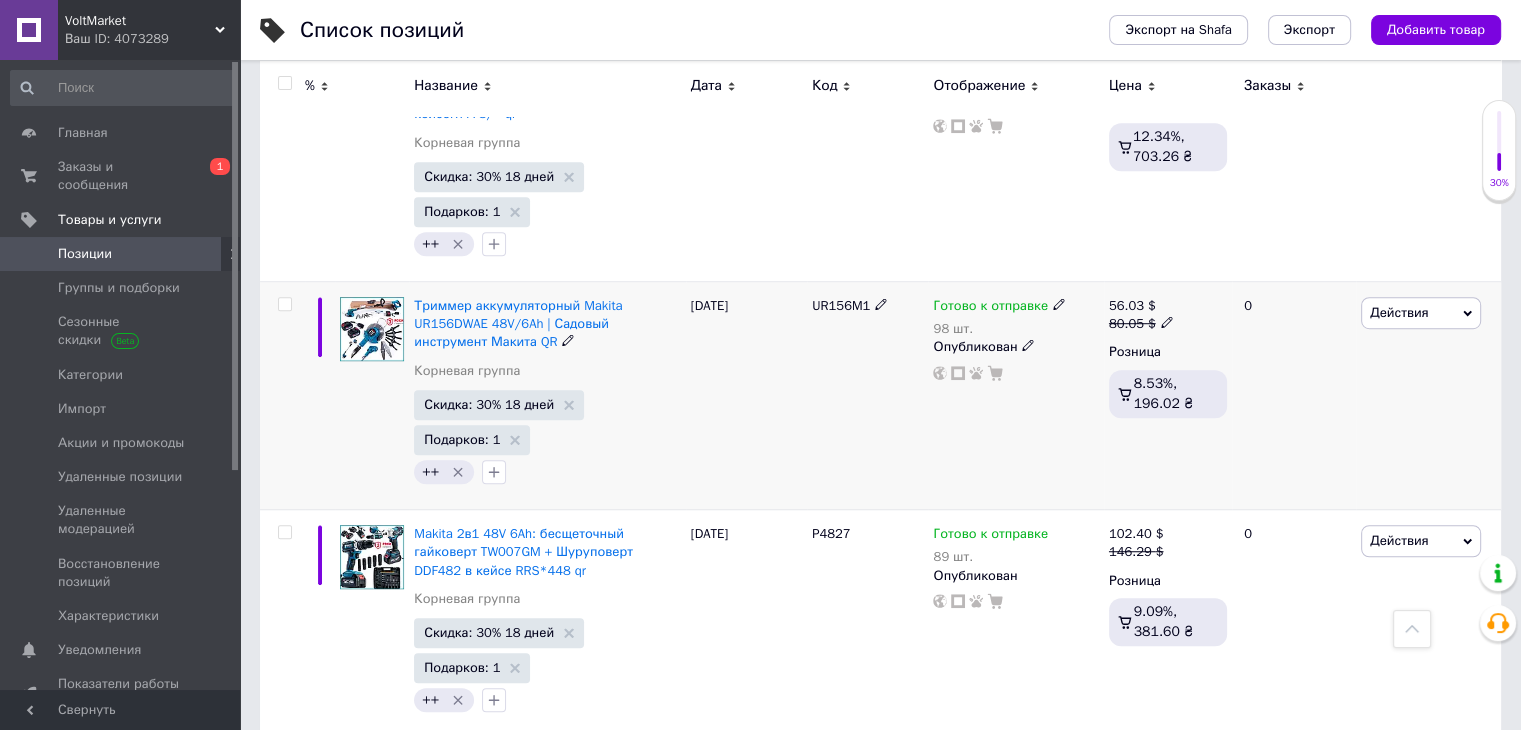 click at bounding box center [1015, 373] 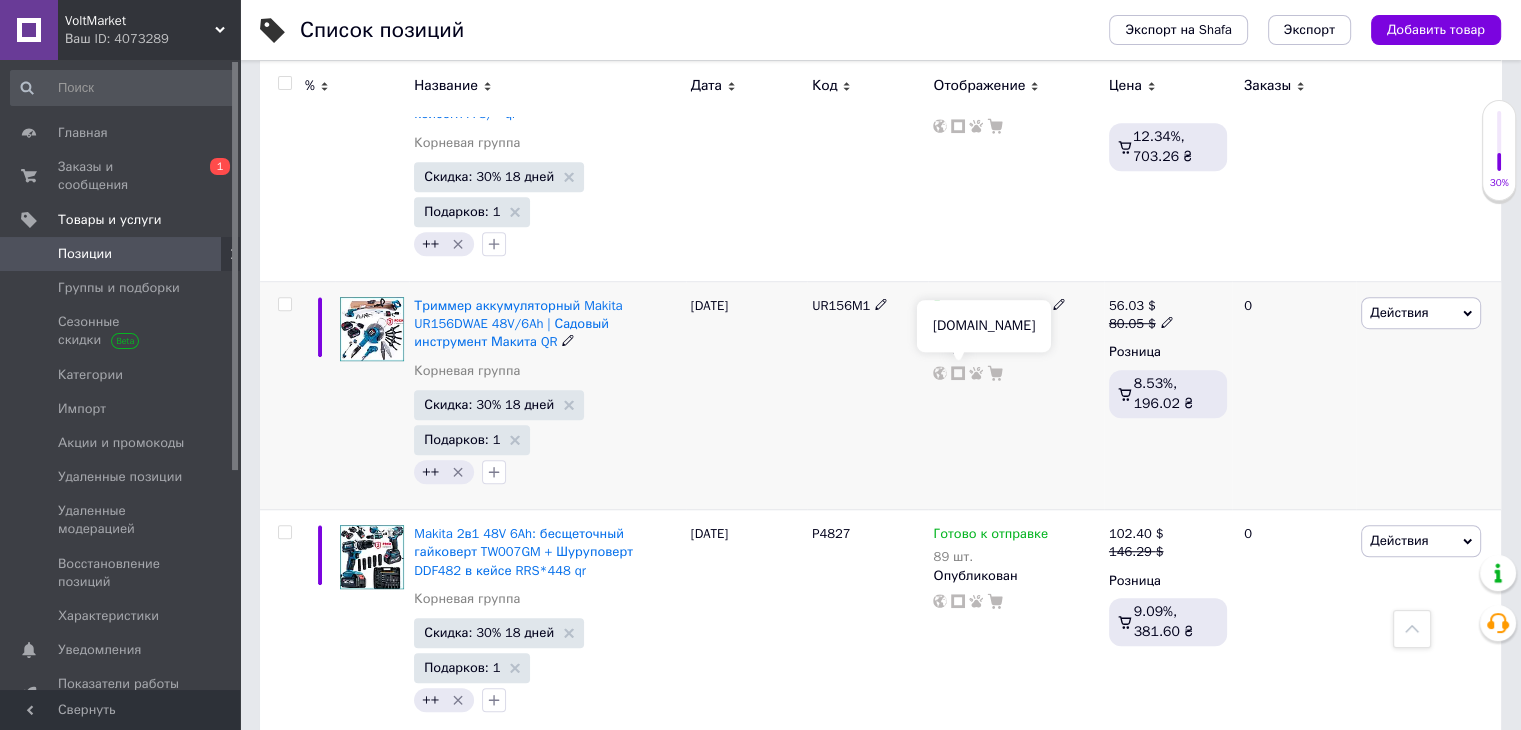 click 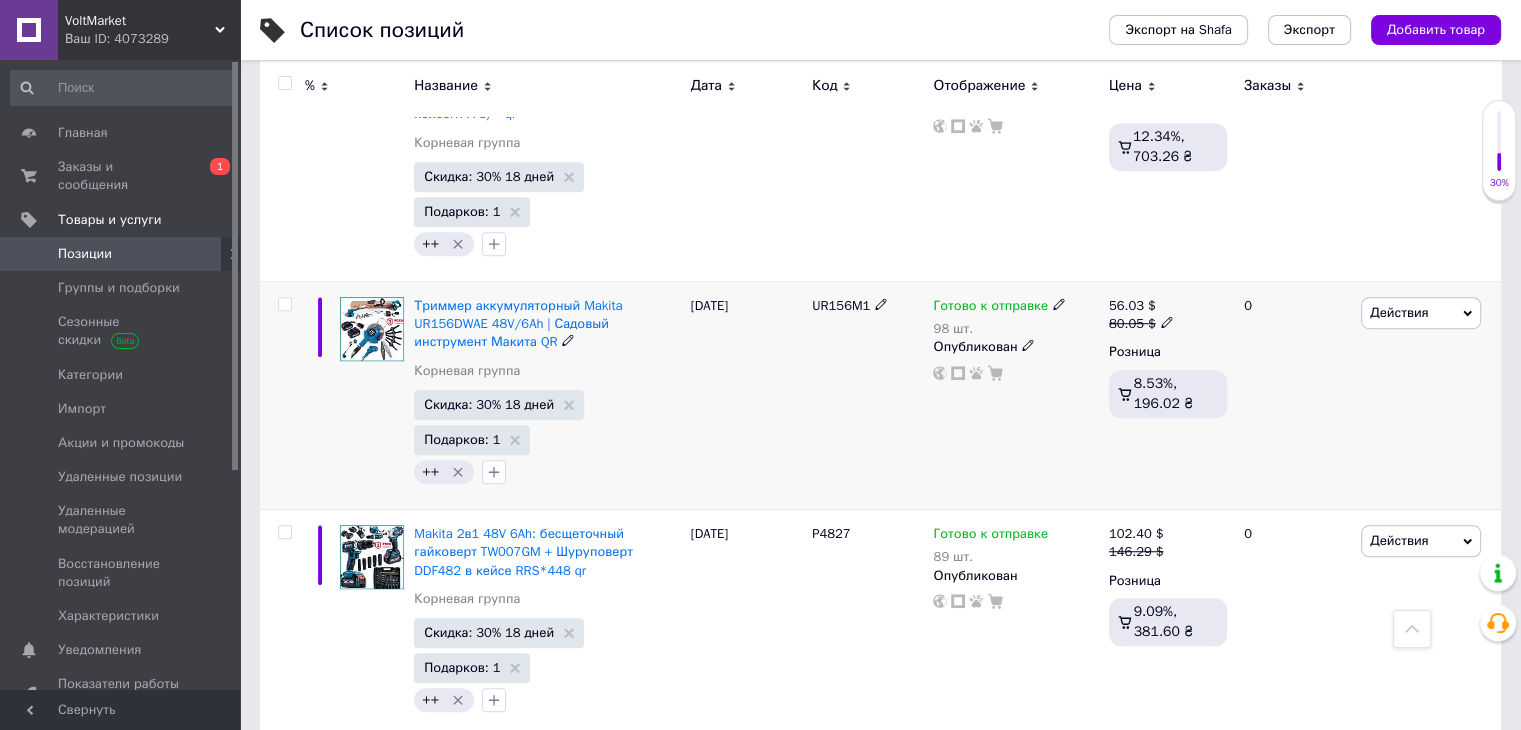 scroll, scrollTop: 1490, scrollLeft: 0, axis: vertical 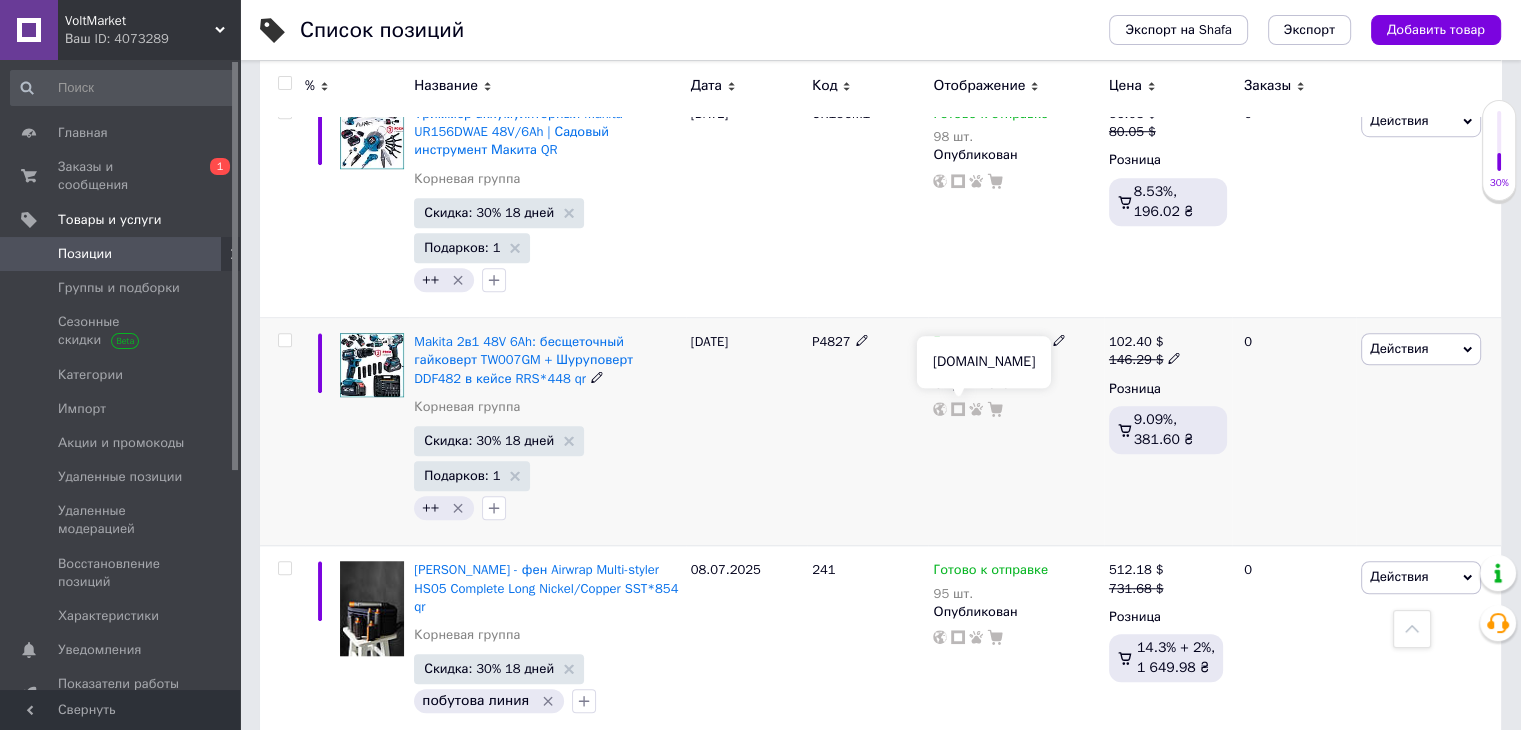 click 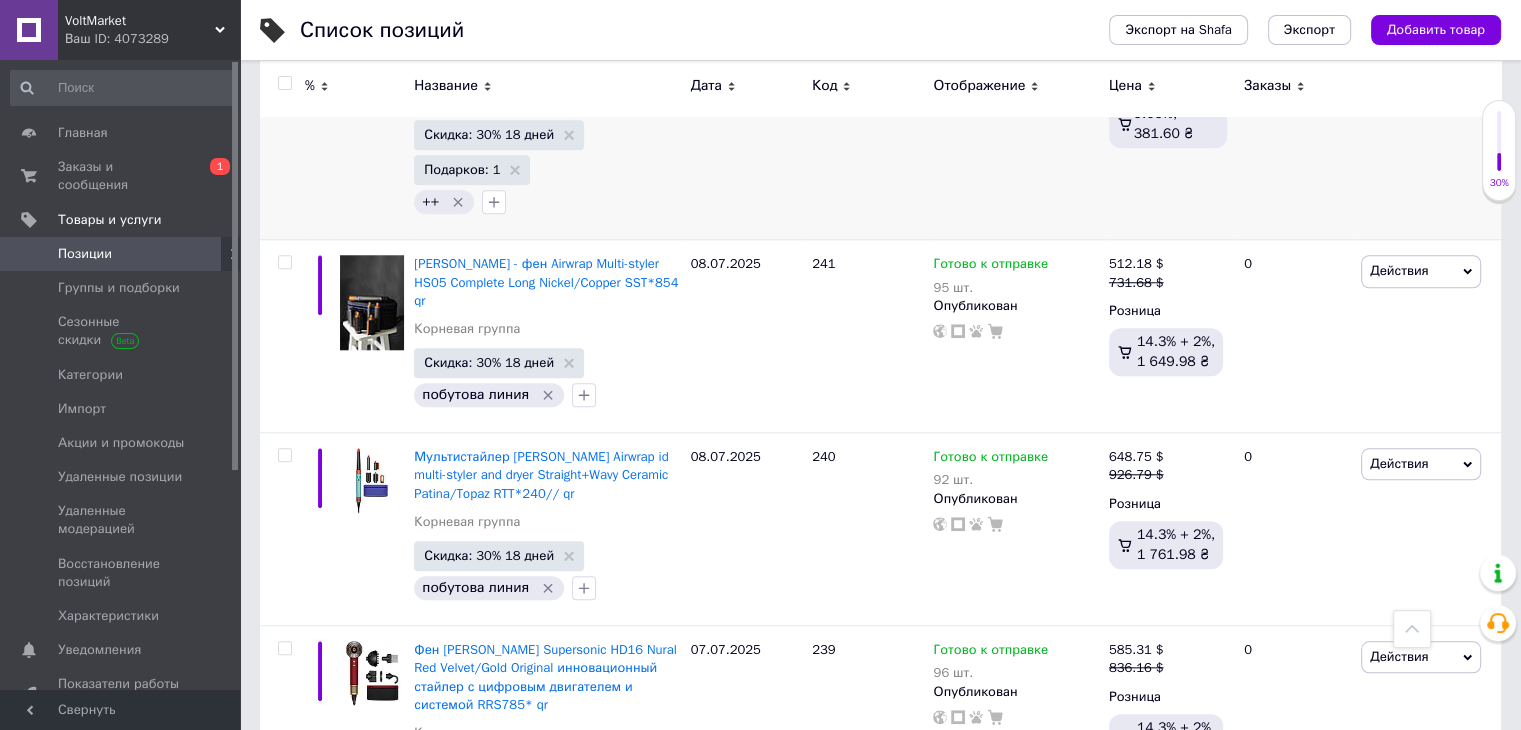 scroll, scrollTop: 1820, scrollLeft: 0, axis: vertical 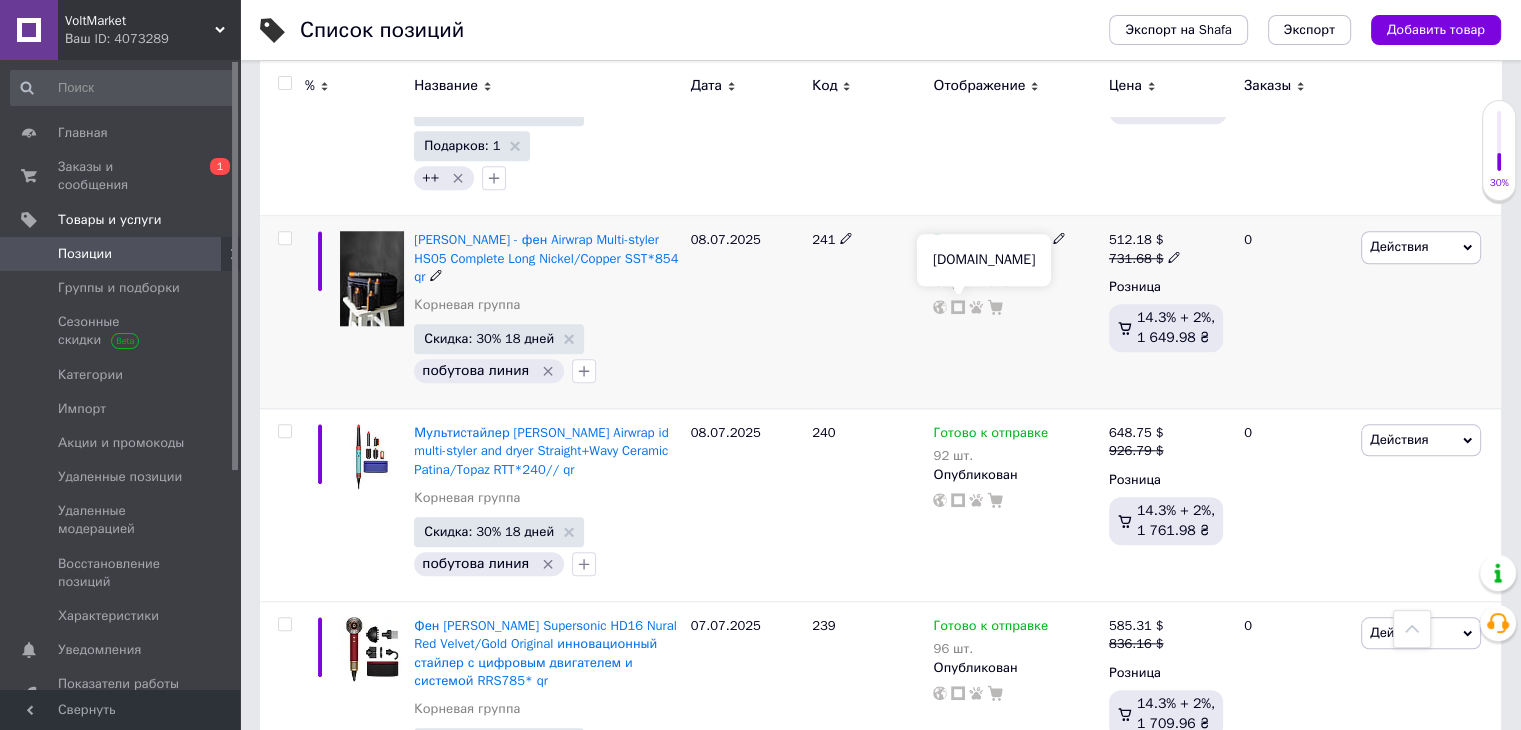 click 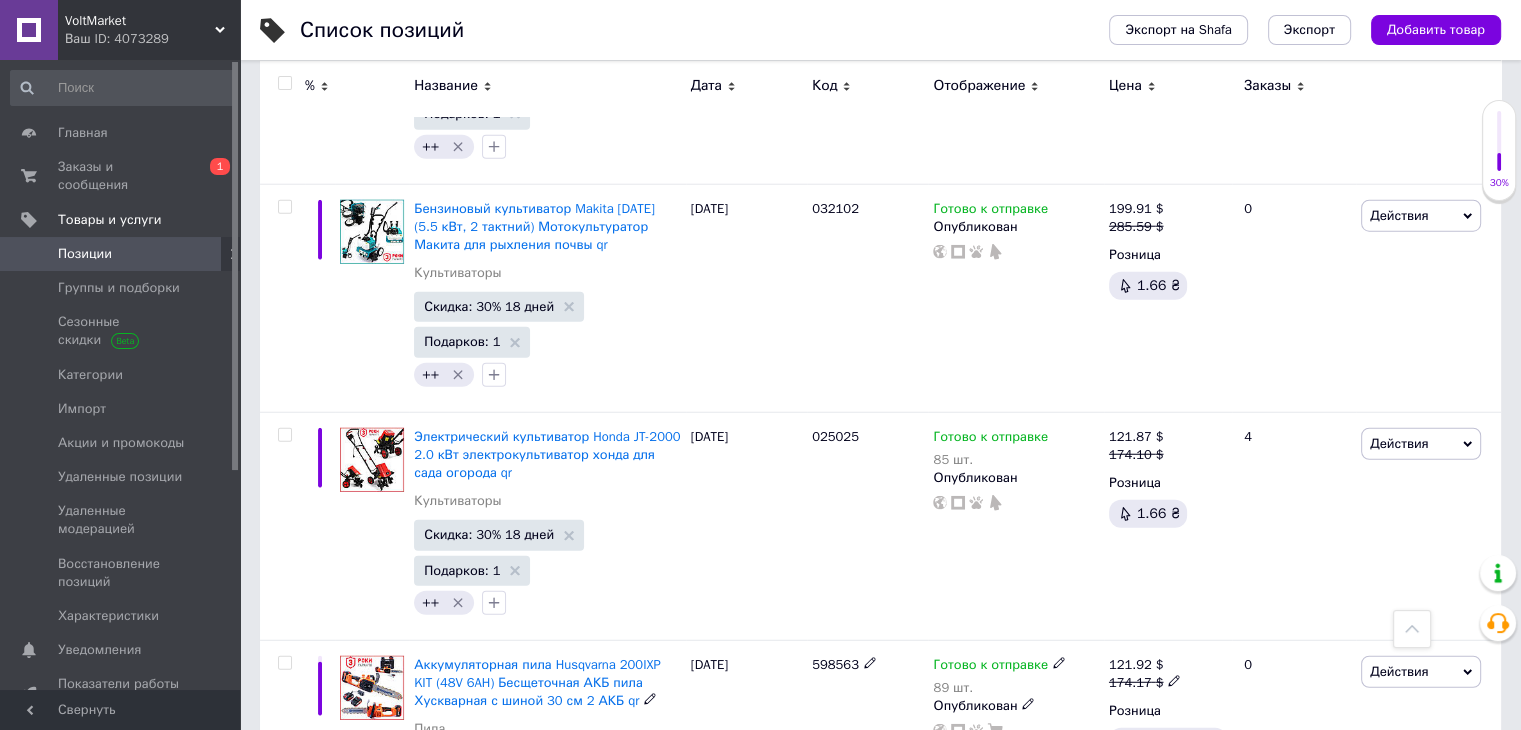 scroll, scrollTop: 20716, scrollLeft: 0, axis: vertical 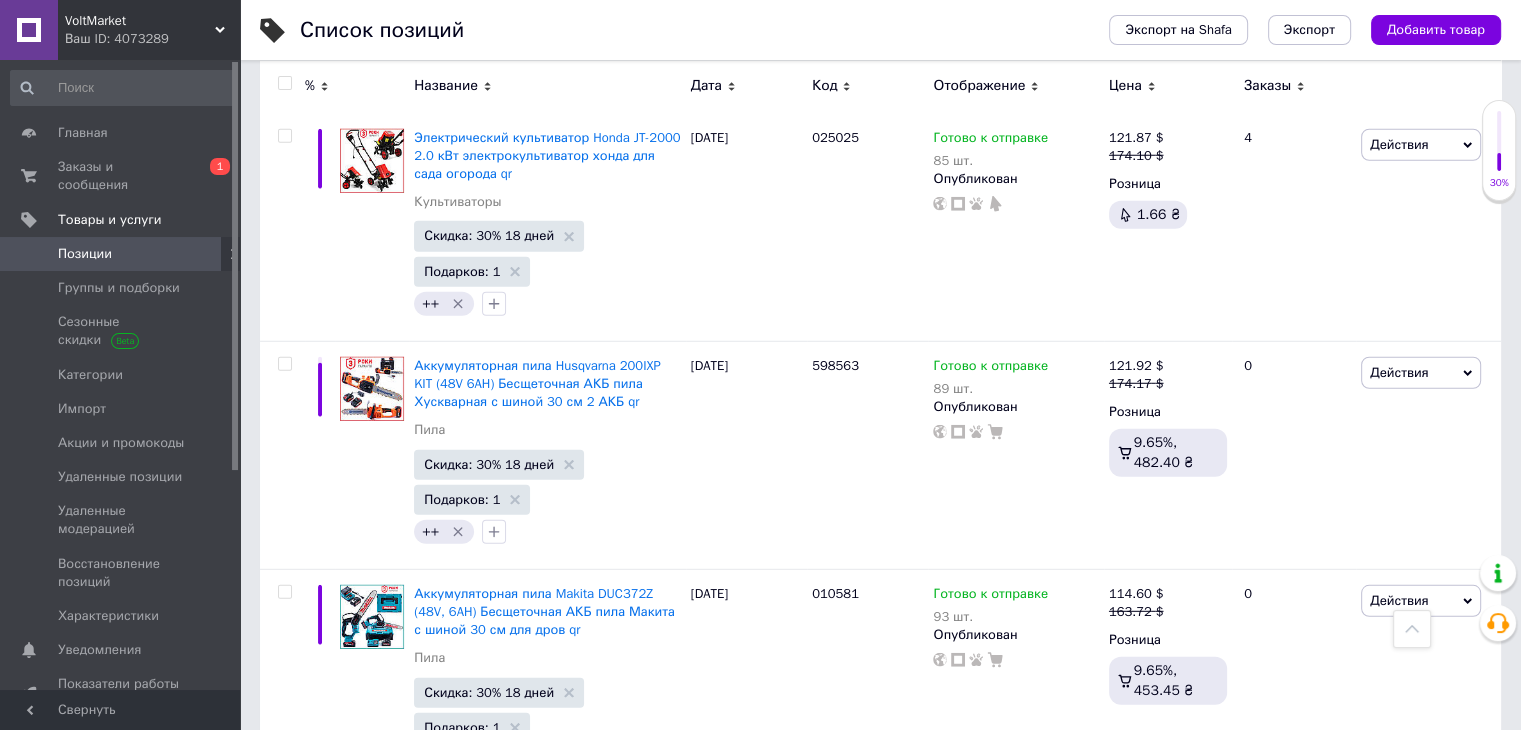 click on "2" at bounding box center (327, 1066) 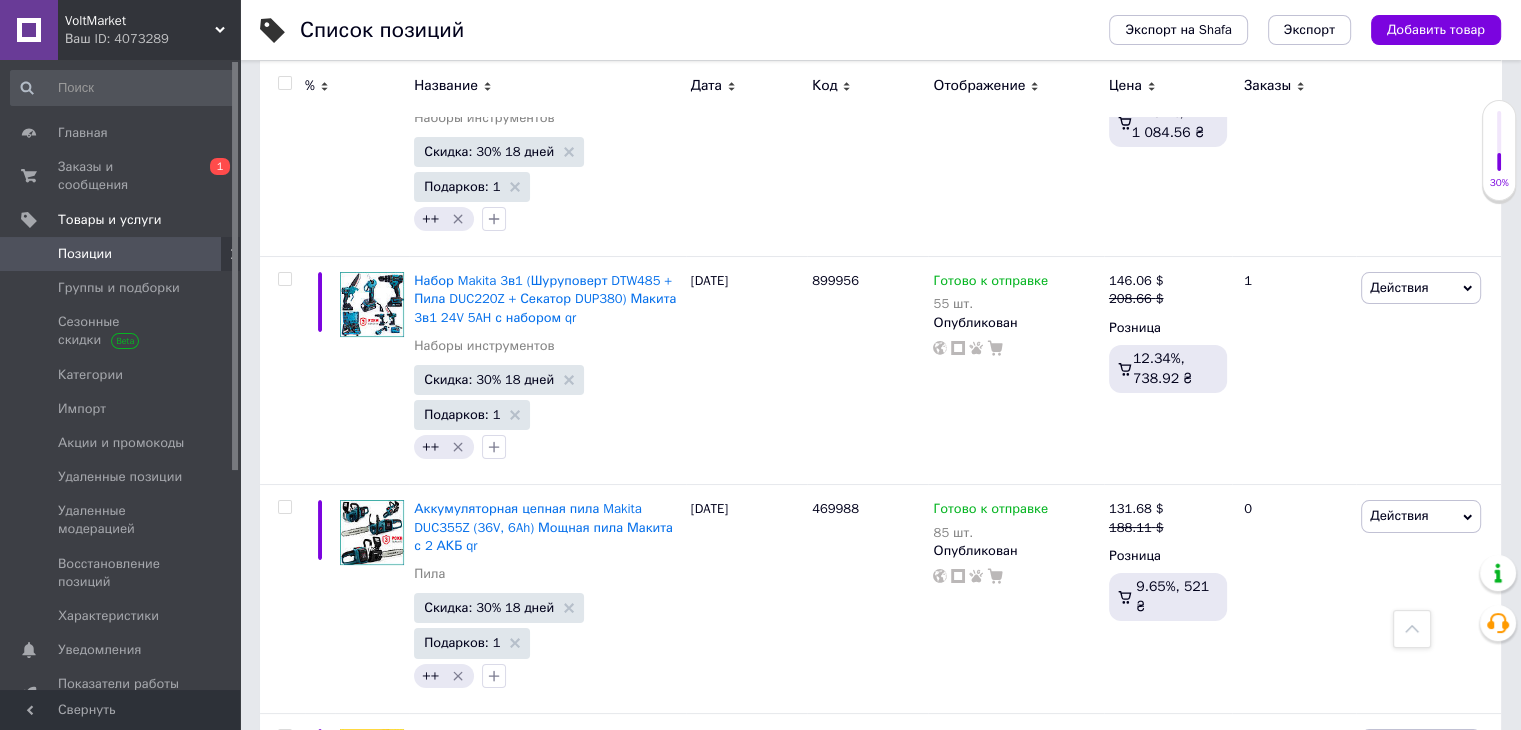 scroll, scrollTop: 22864, scrollLeft: 0, axis: vertical 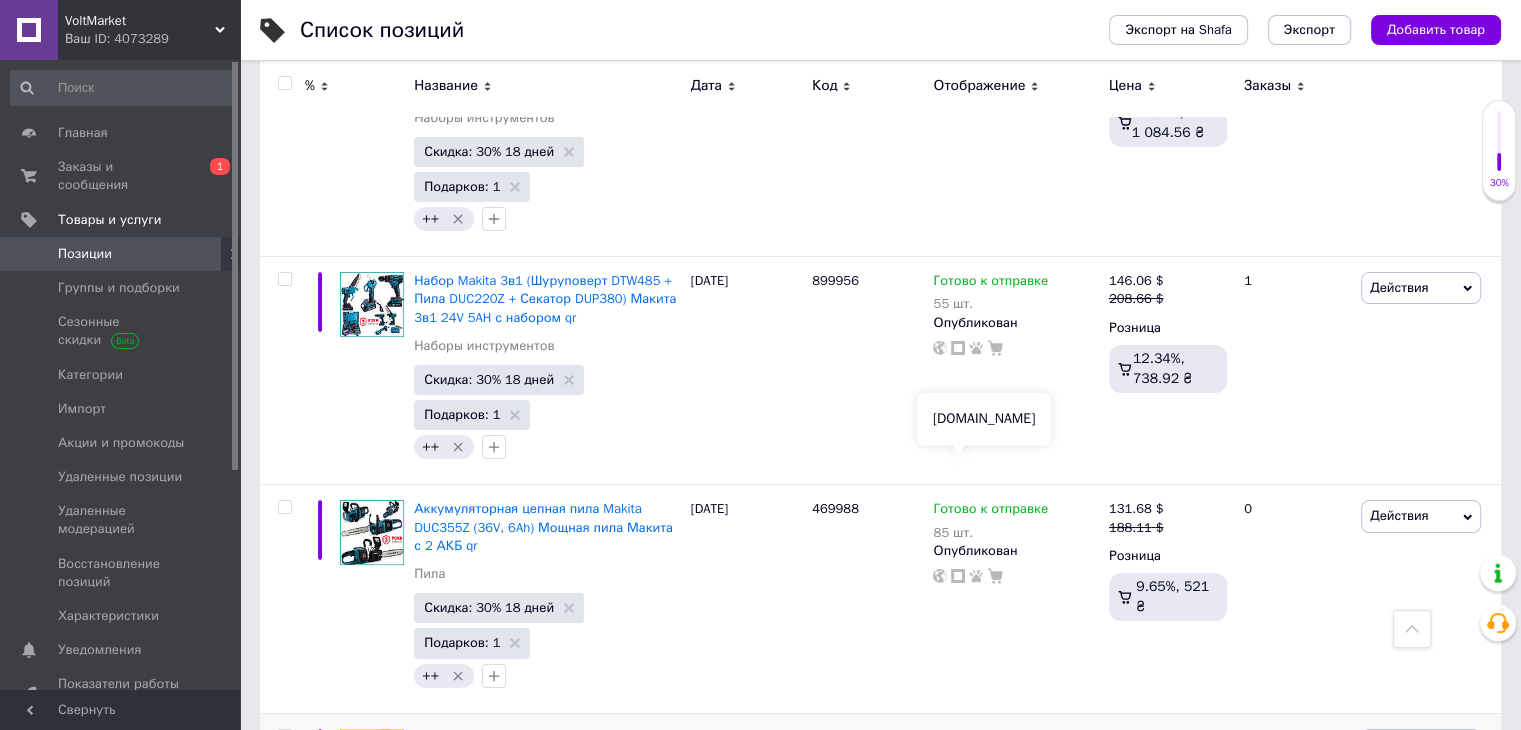 click 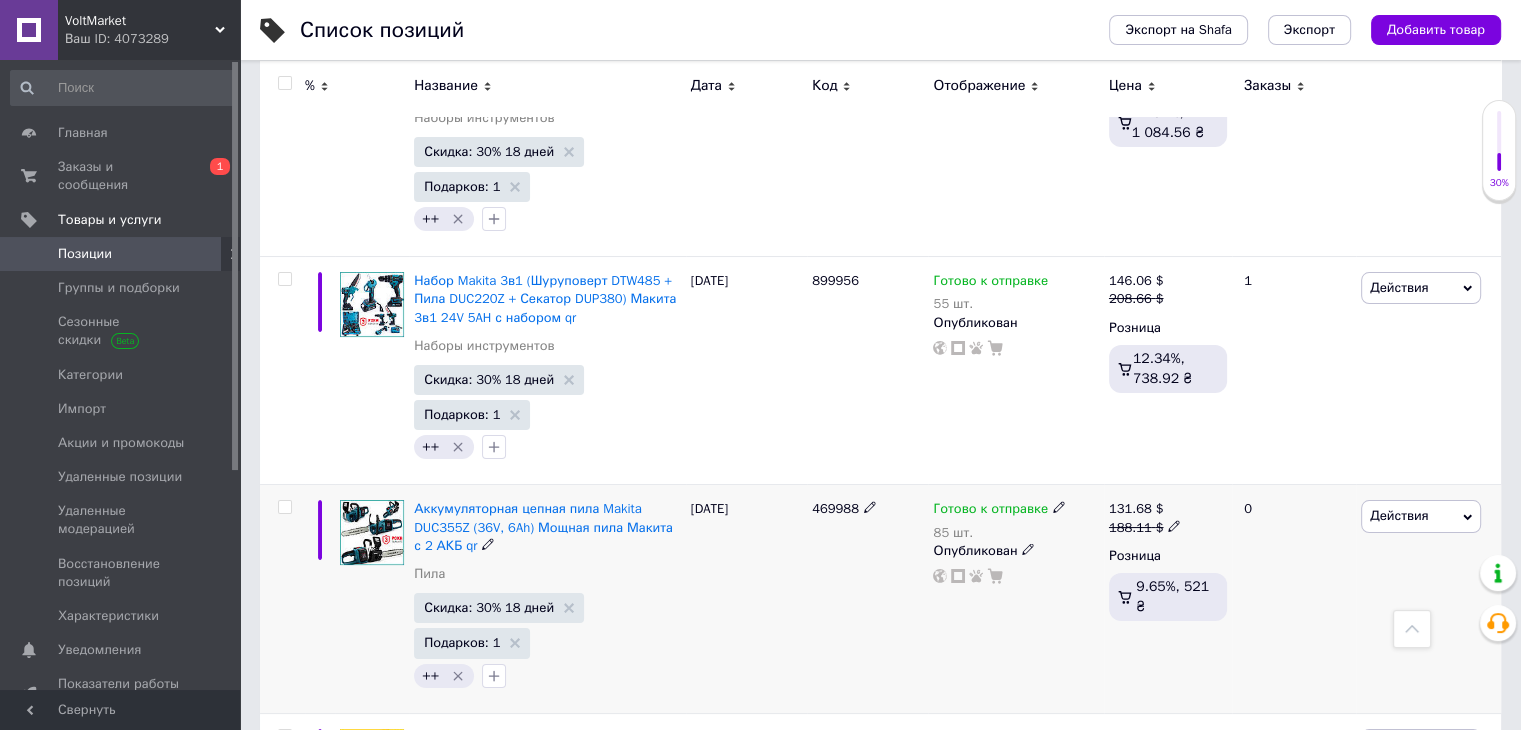scroll, scrollTop: 23064, scrollLeft: 0, axis: vertical 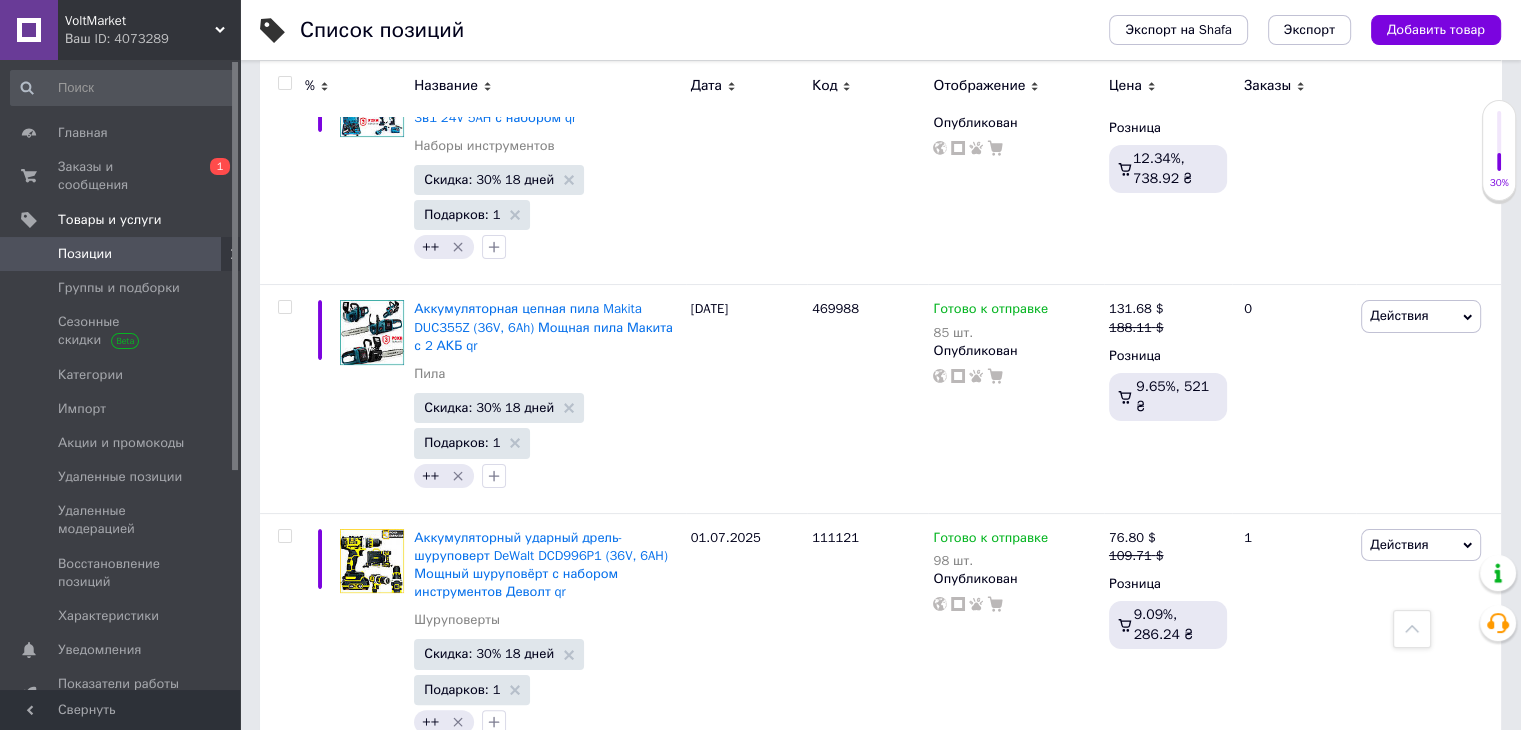 click on "3" at bounding box center [505, 1046] 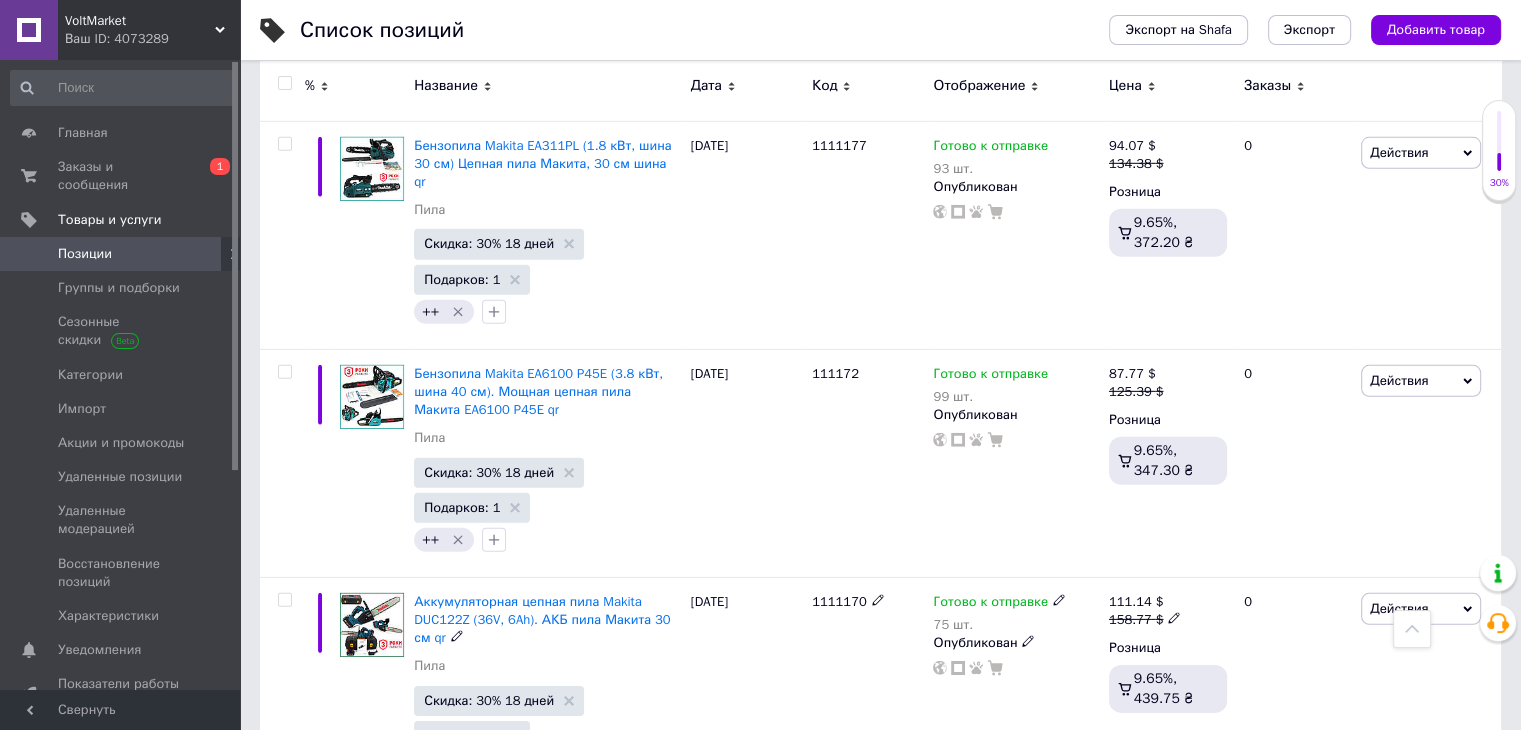 scroll, scrollTop: 21174, scrollLeft: 0, axis: vertical 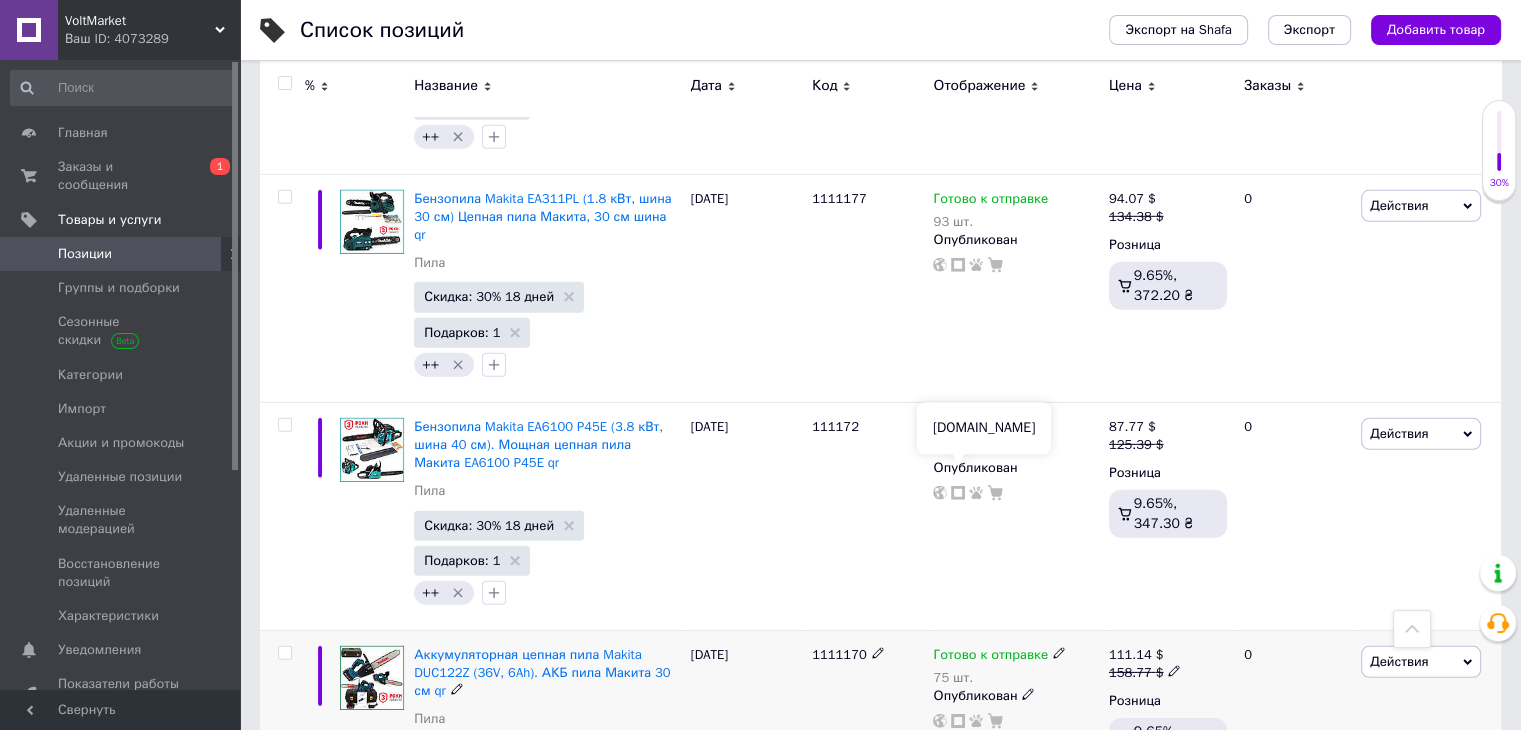 click 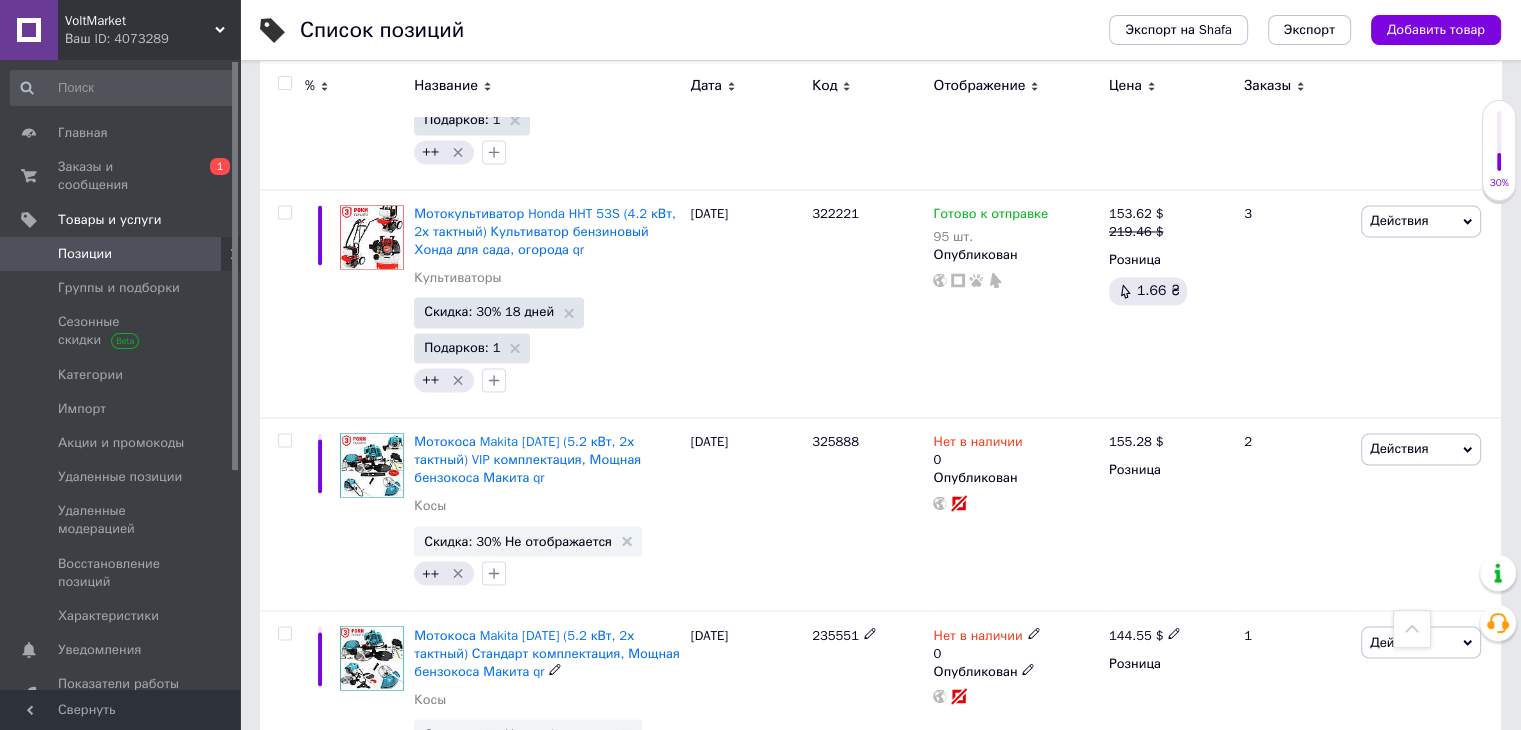 scroll, scrollTop: 18492, scrollLeft: 0, axis: vertical 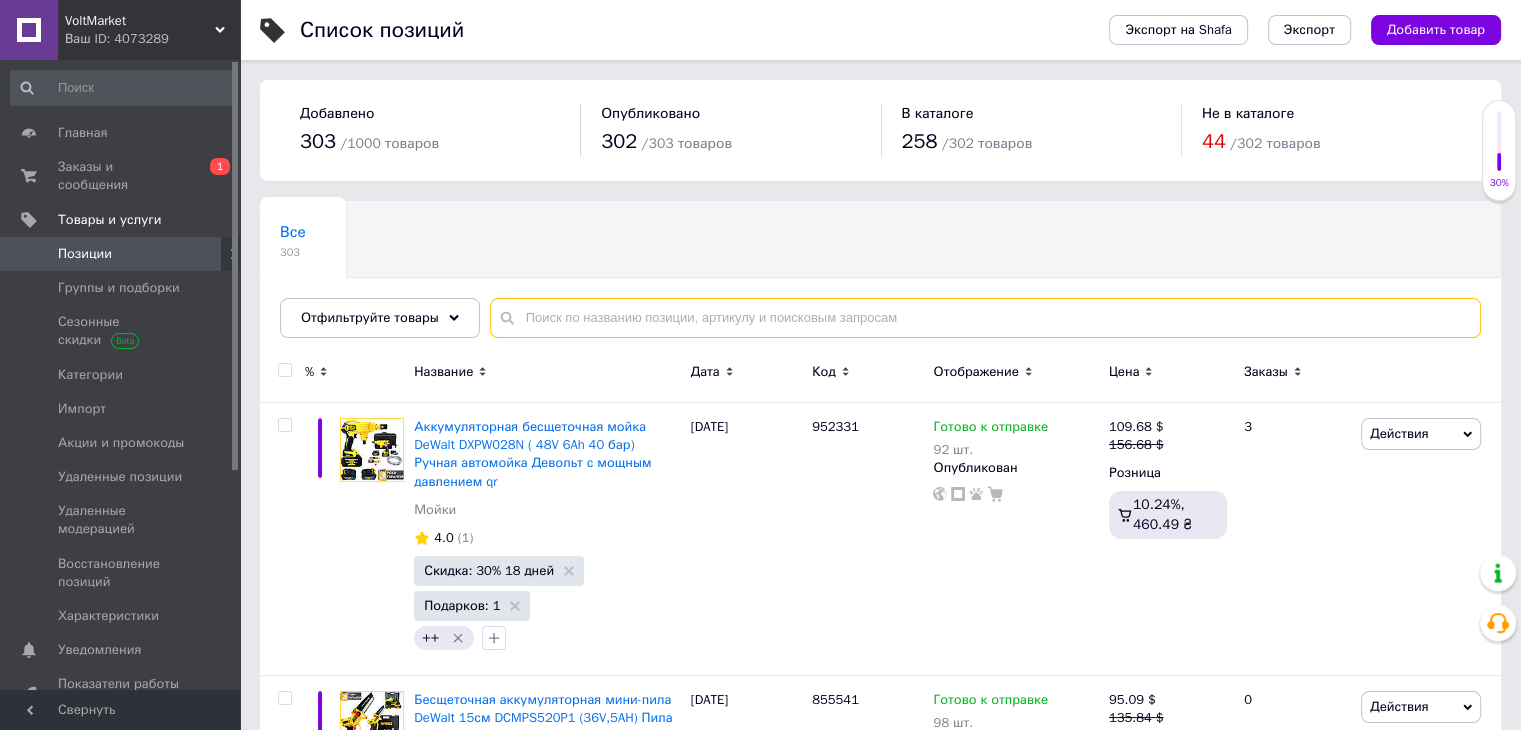 click at bounding box center (985, 318) 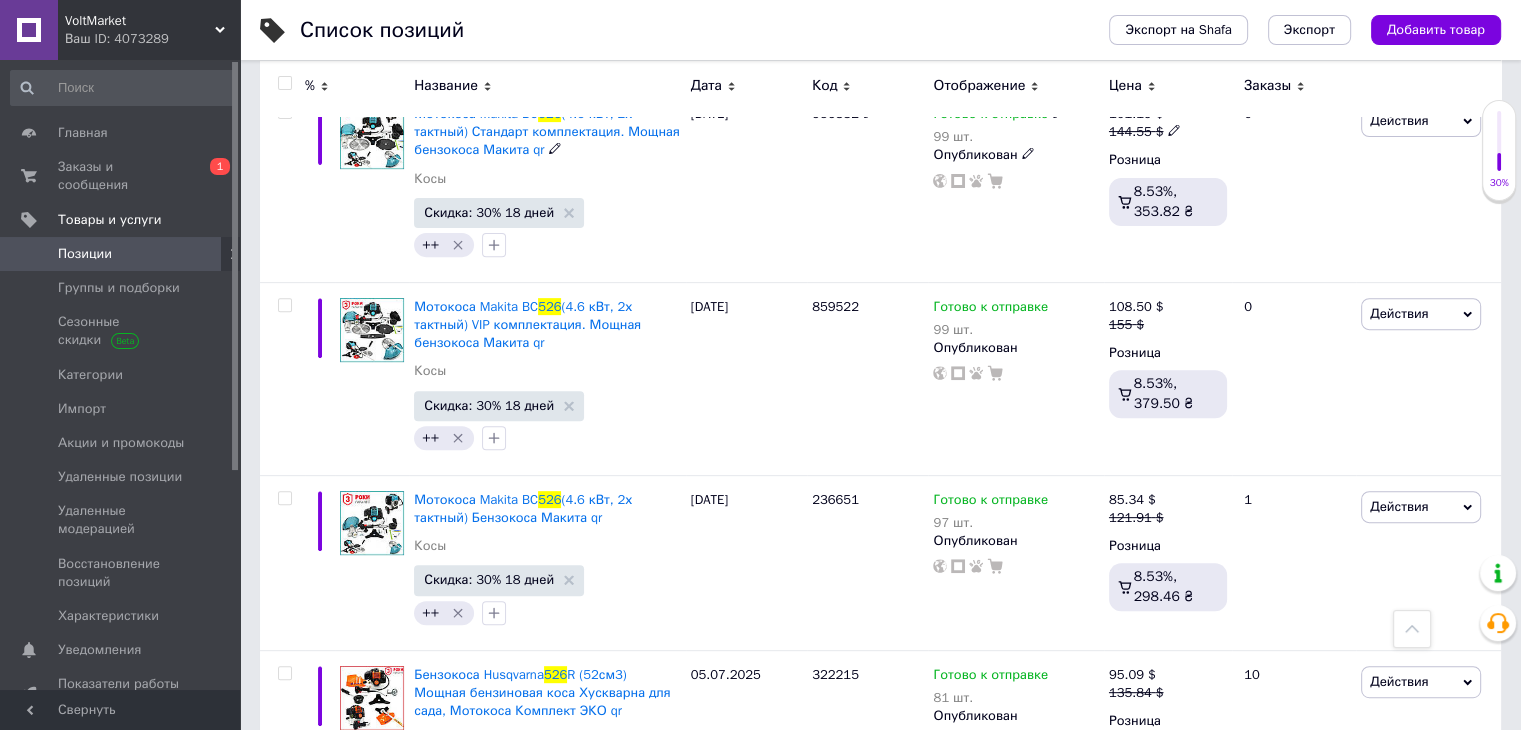 scroll, scrollTop: 700, scrollLeft: 0, axis: vertical 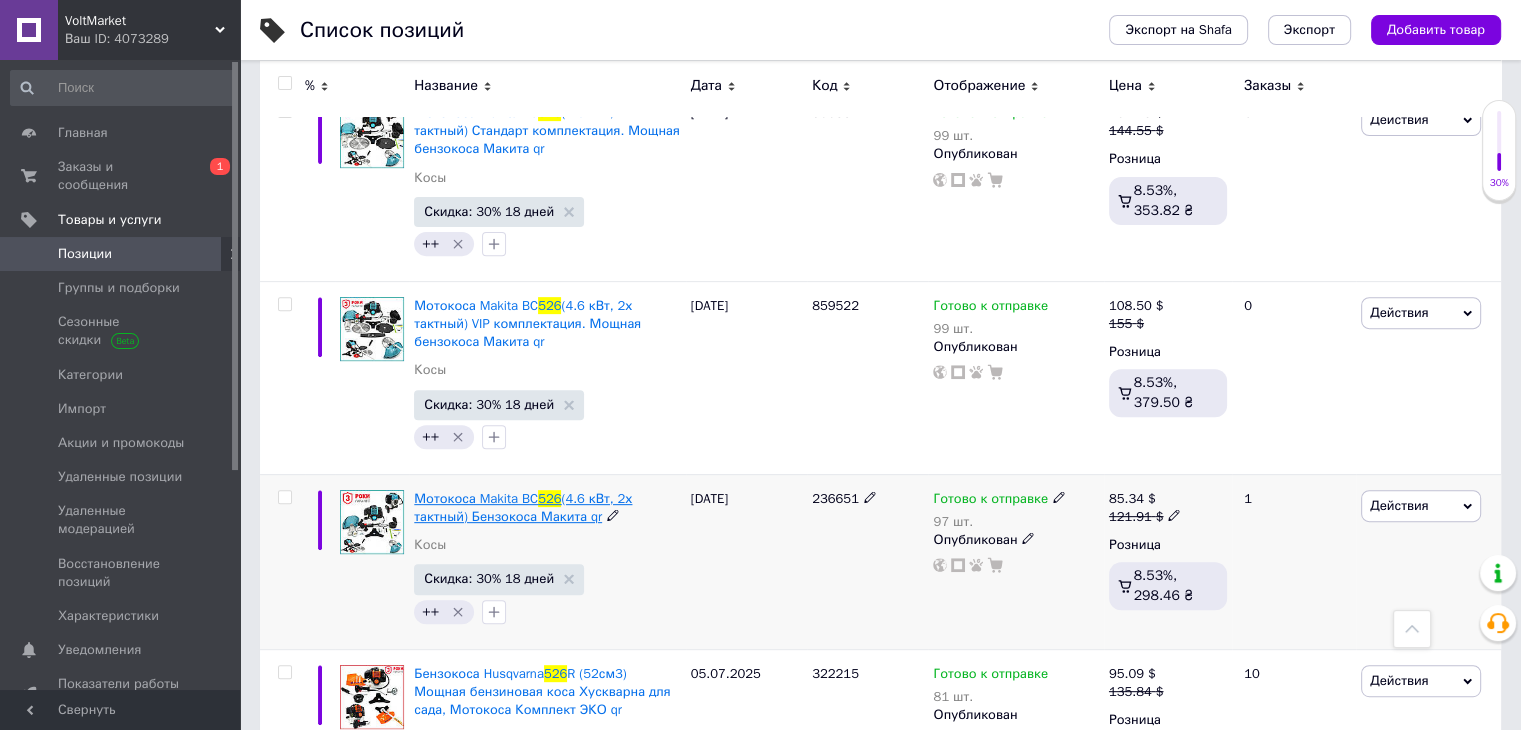 type on "526" 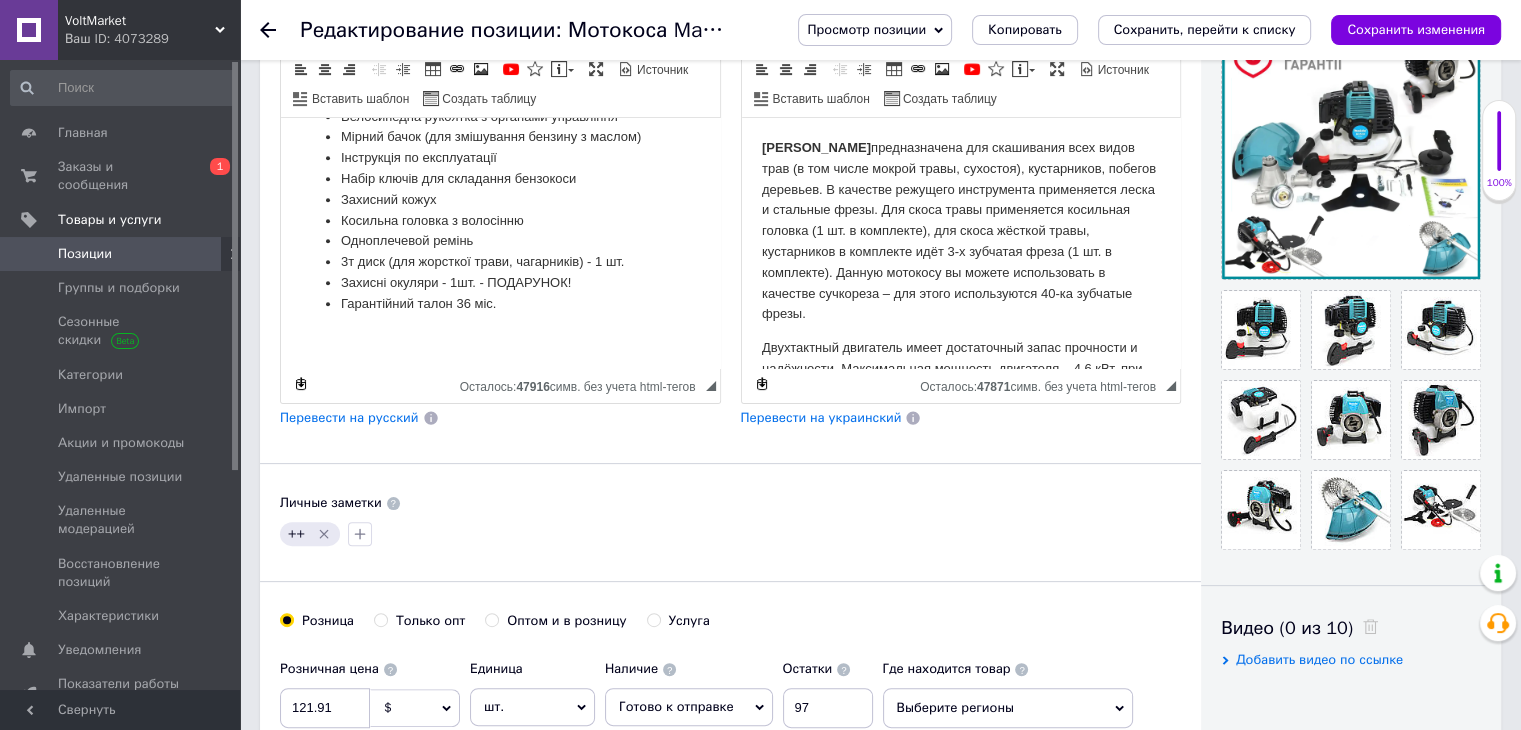 scroll, scrollTop: 440, scrollLeft: 0, axis: vertical 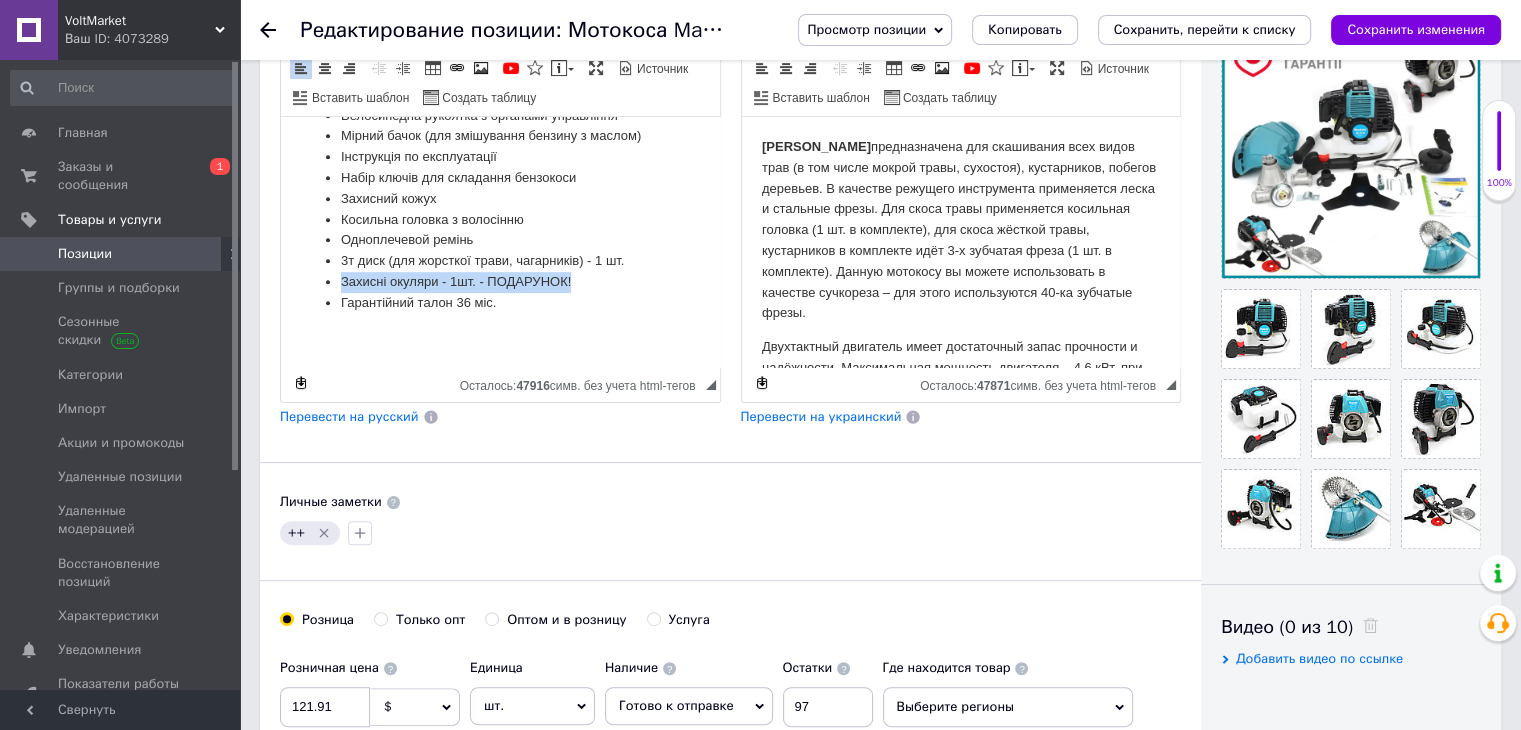 drag, startPoint x: 584, startPoint y: 282, endPoint x: 333, endPoint y: 280, distance: 251.00797 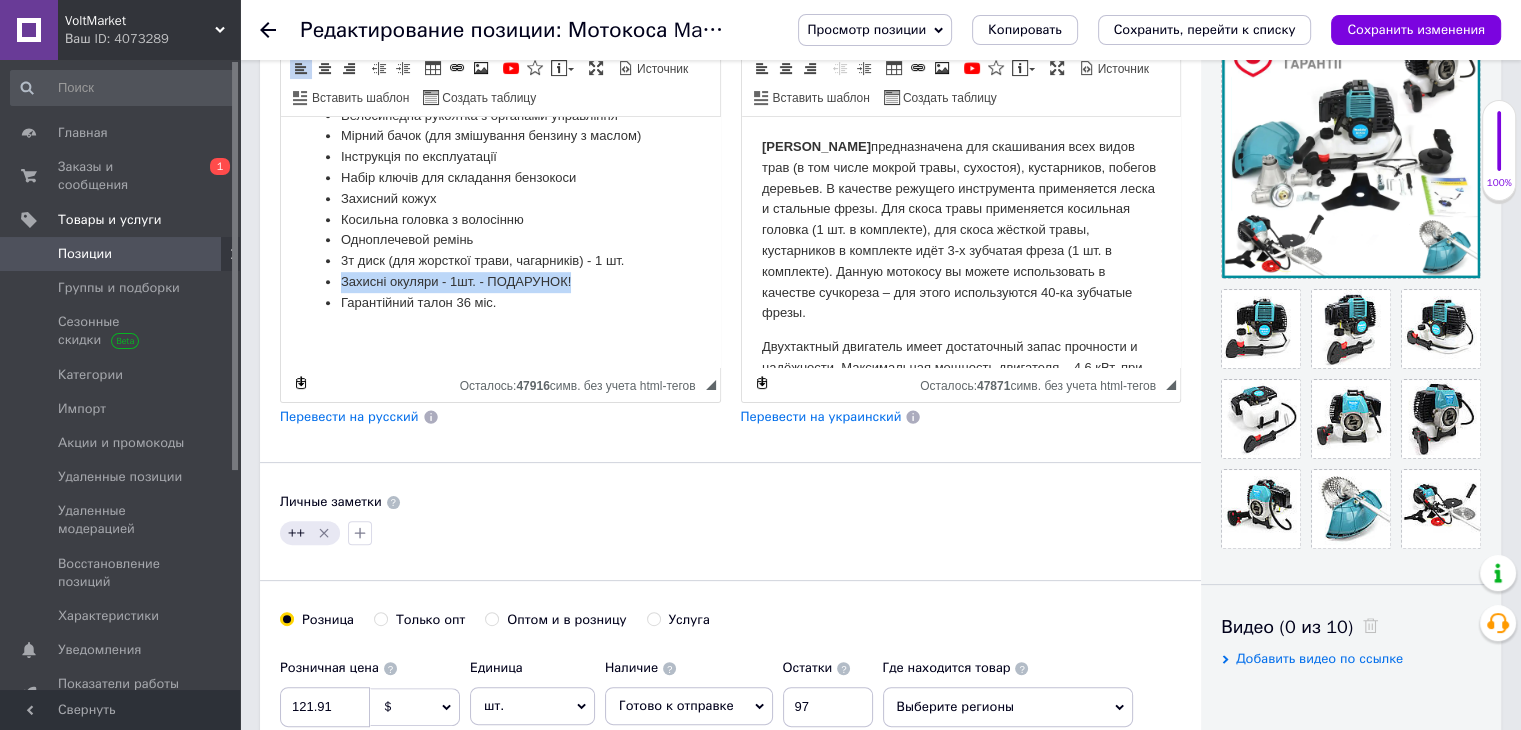 type 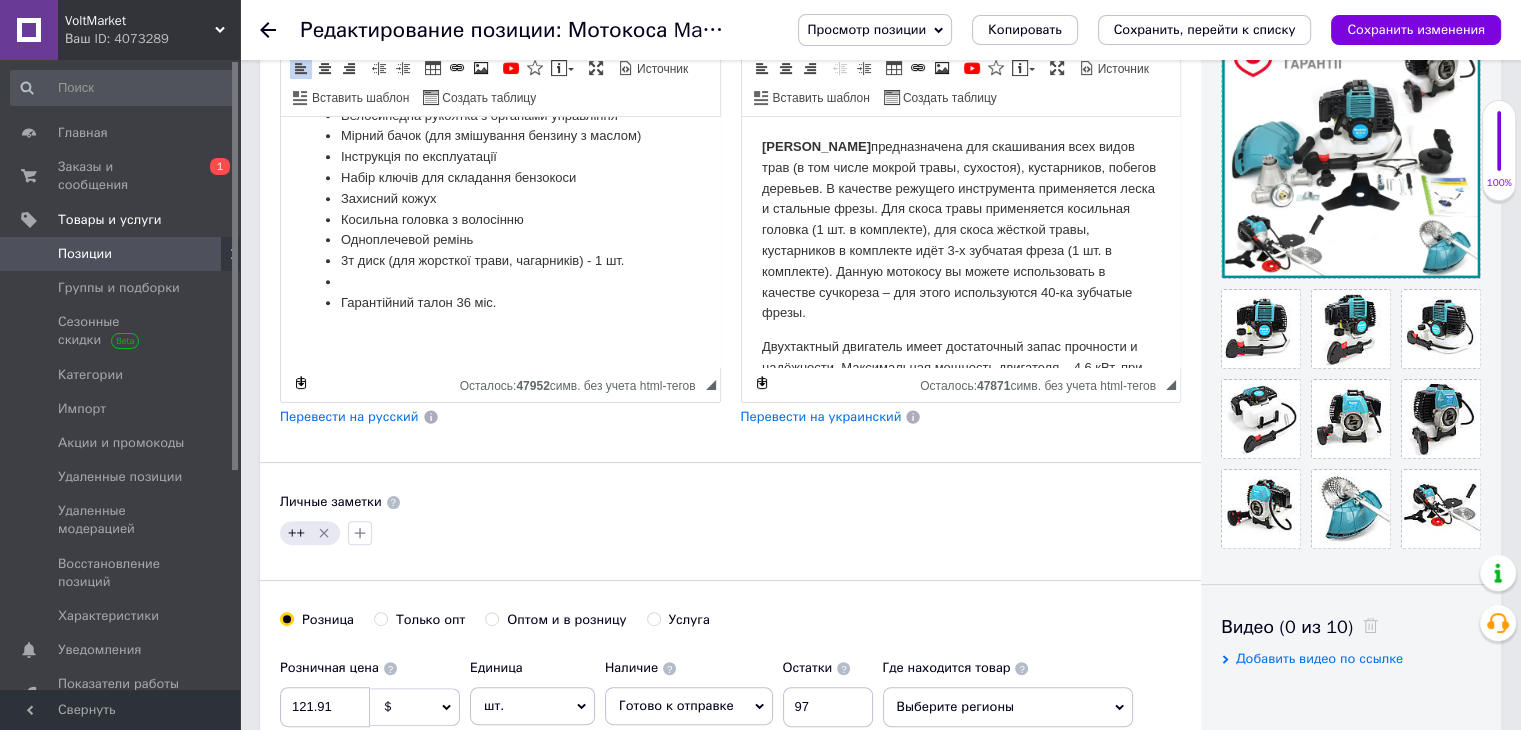 scroll, scrollTop: 1058, scrollLeft: 0, axis: vertical 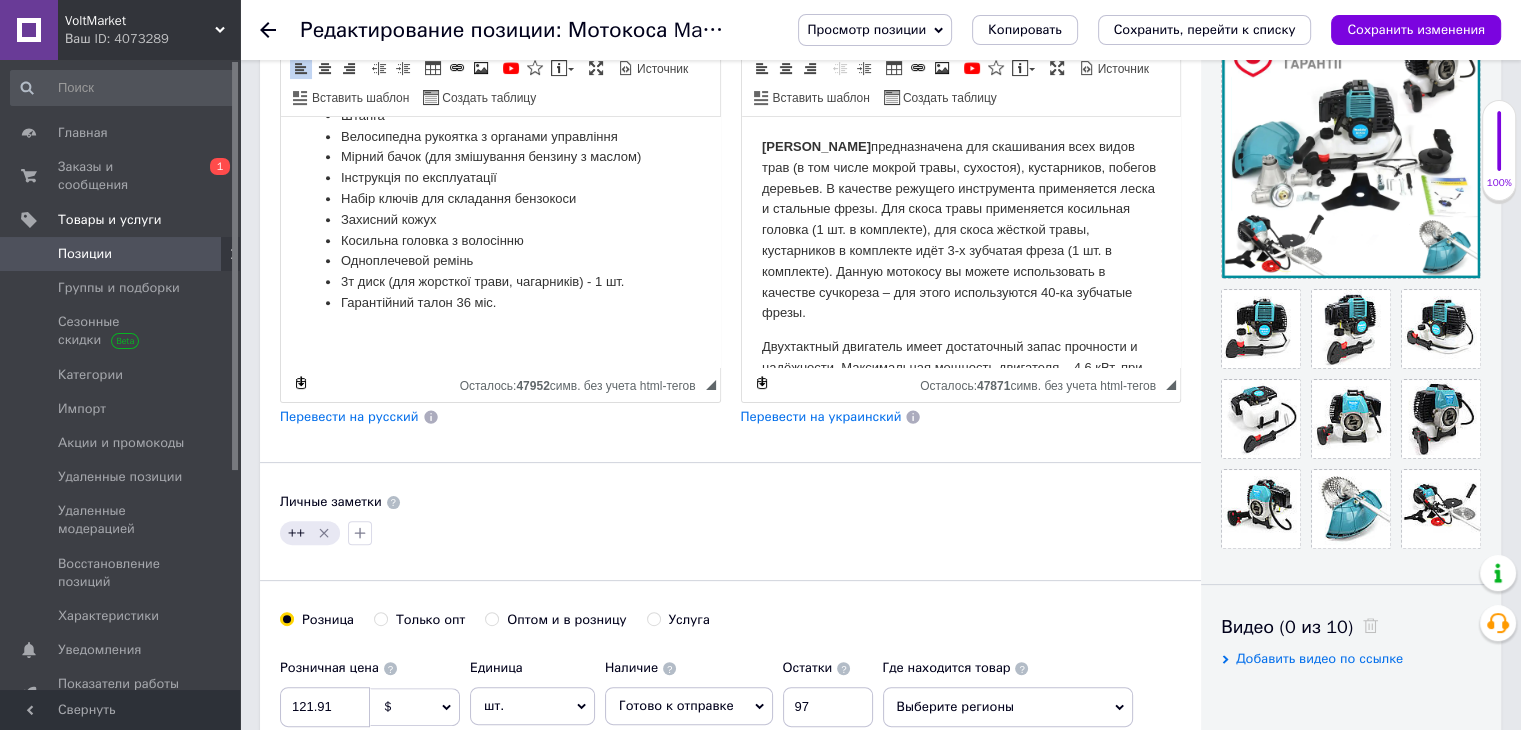 click on "Перевести на русский" at bounding box center [349, 416] 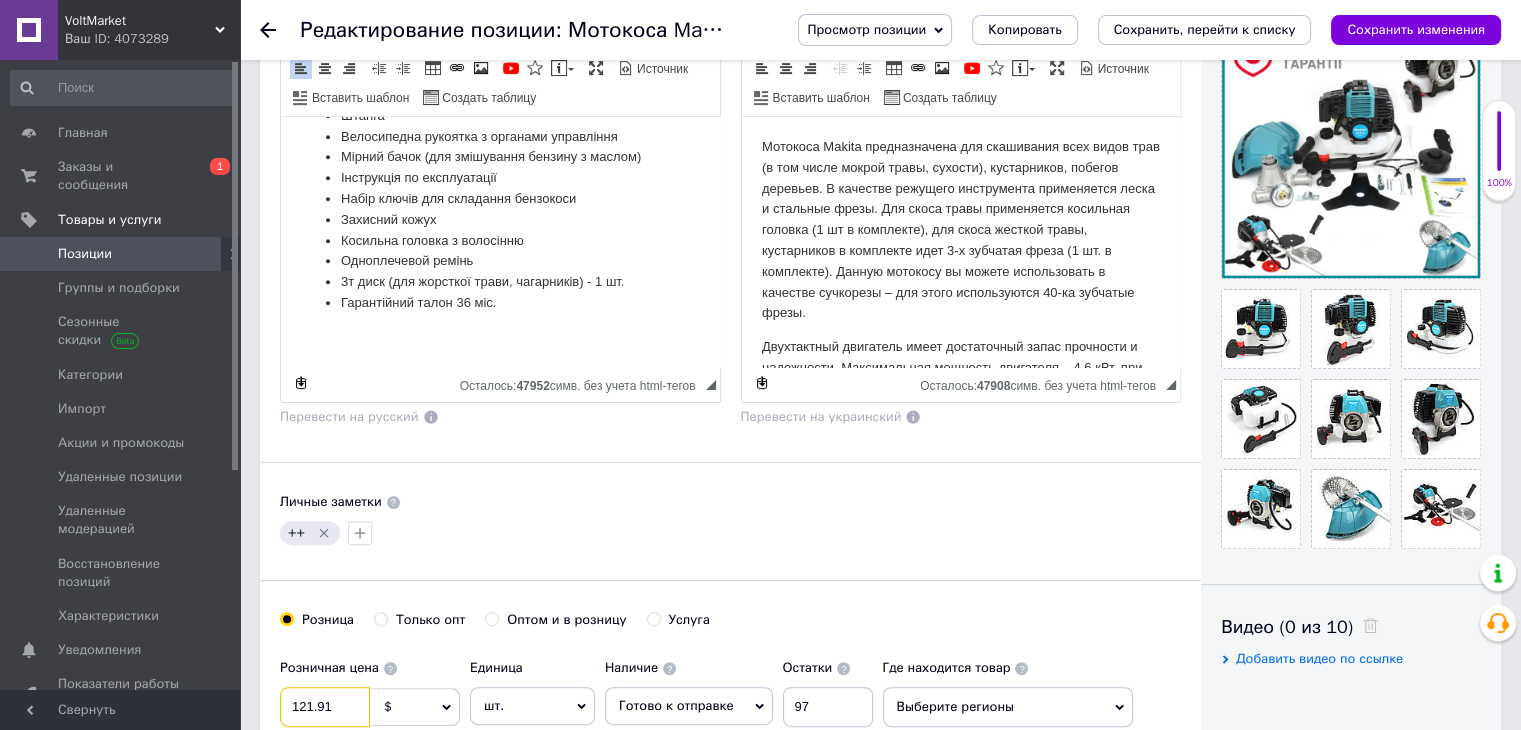 click on "121.91" at bounding box center [325, 707] 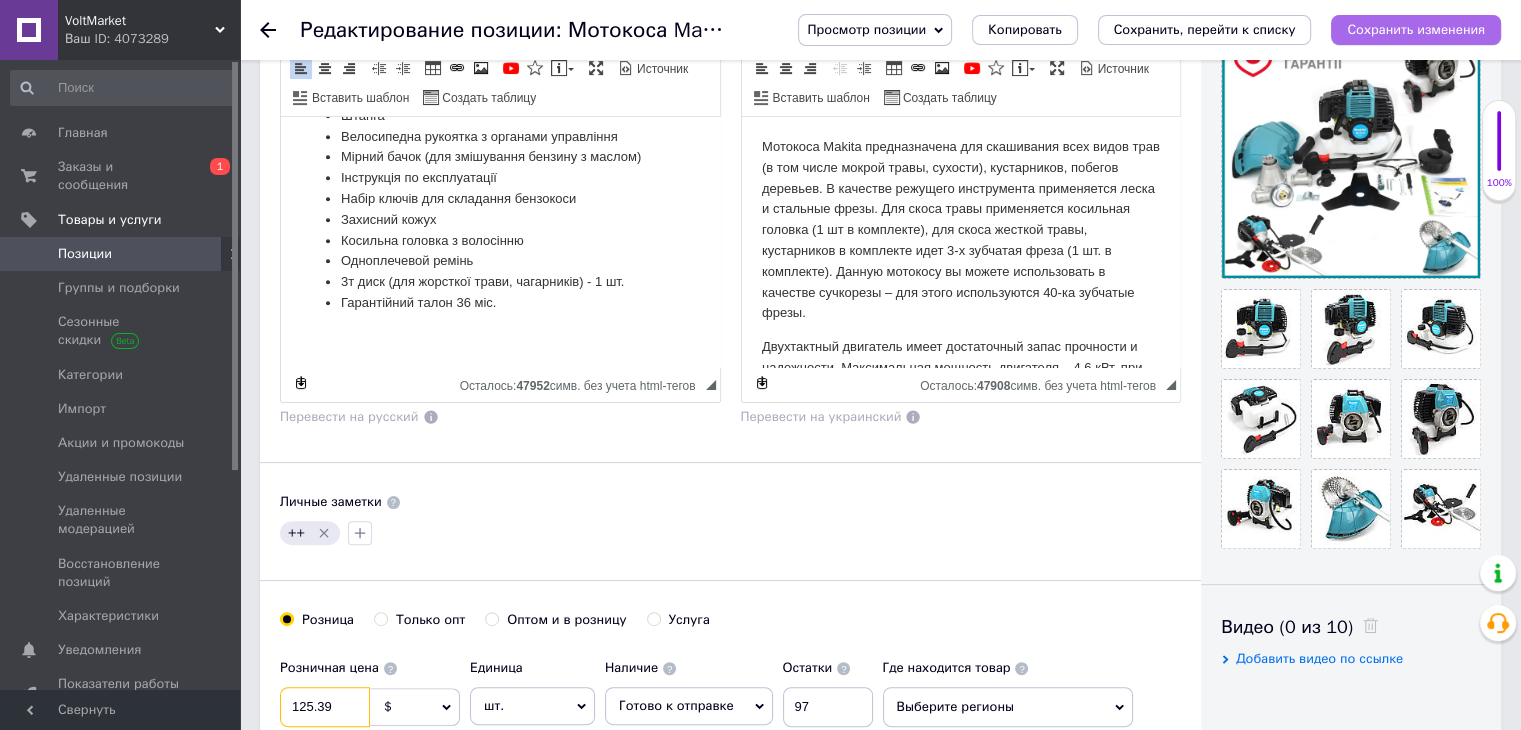 type on "125.39" 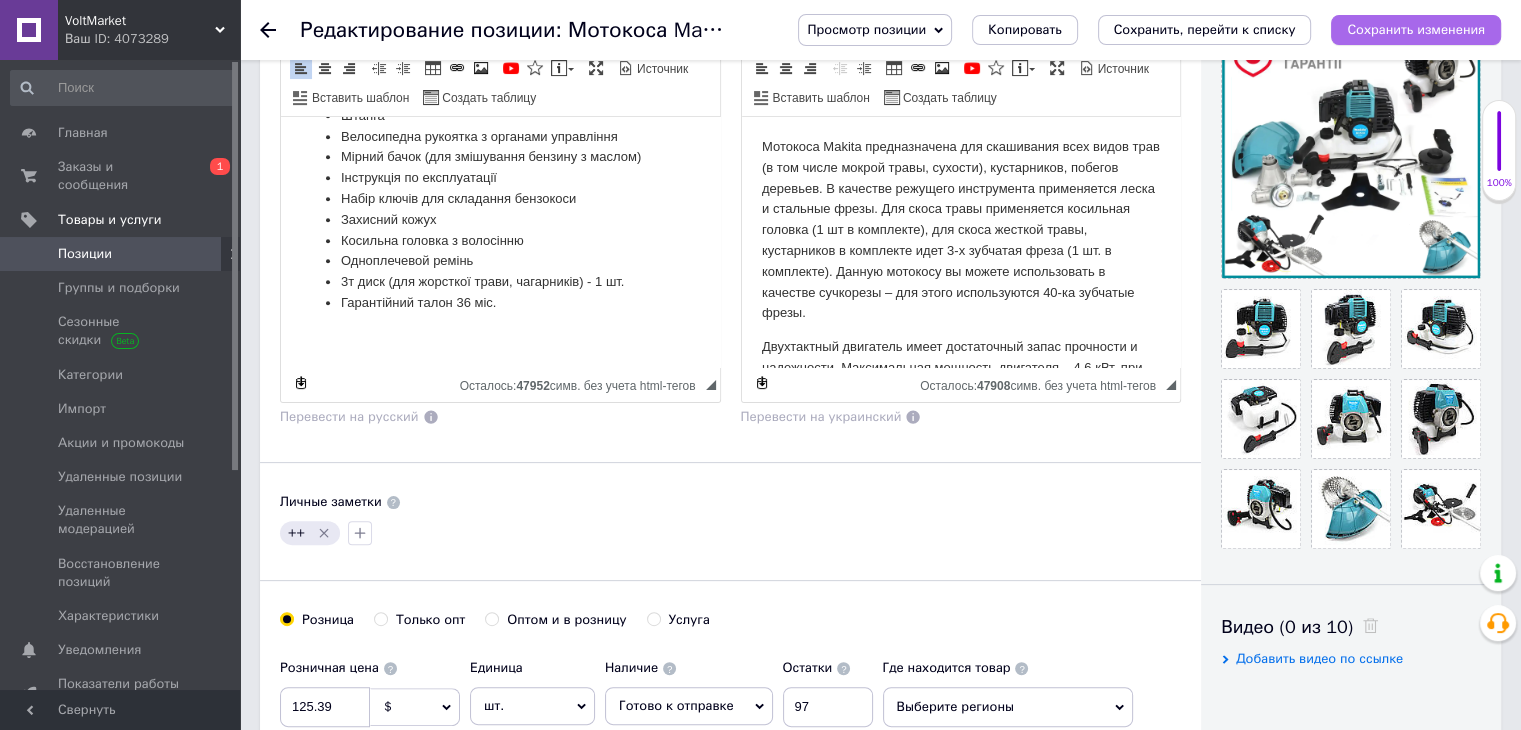 click on "Сохранить изменения" at bounding box center (1416, 30) 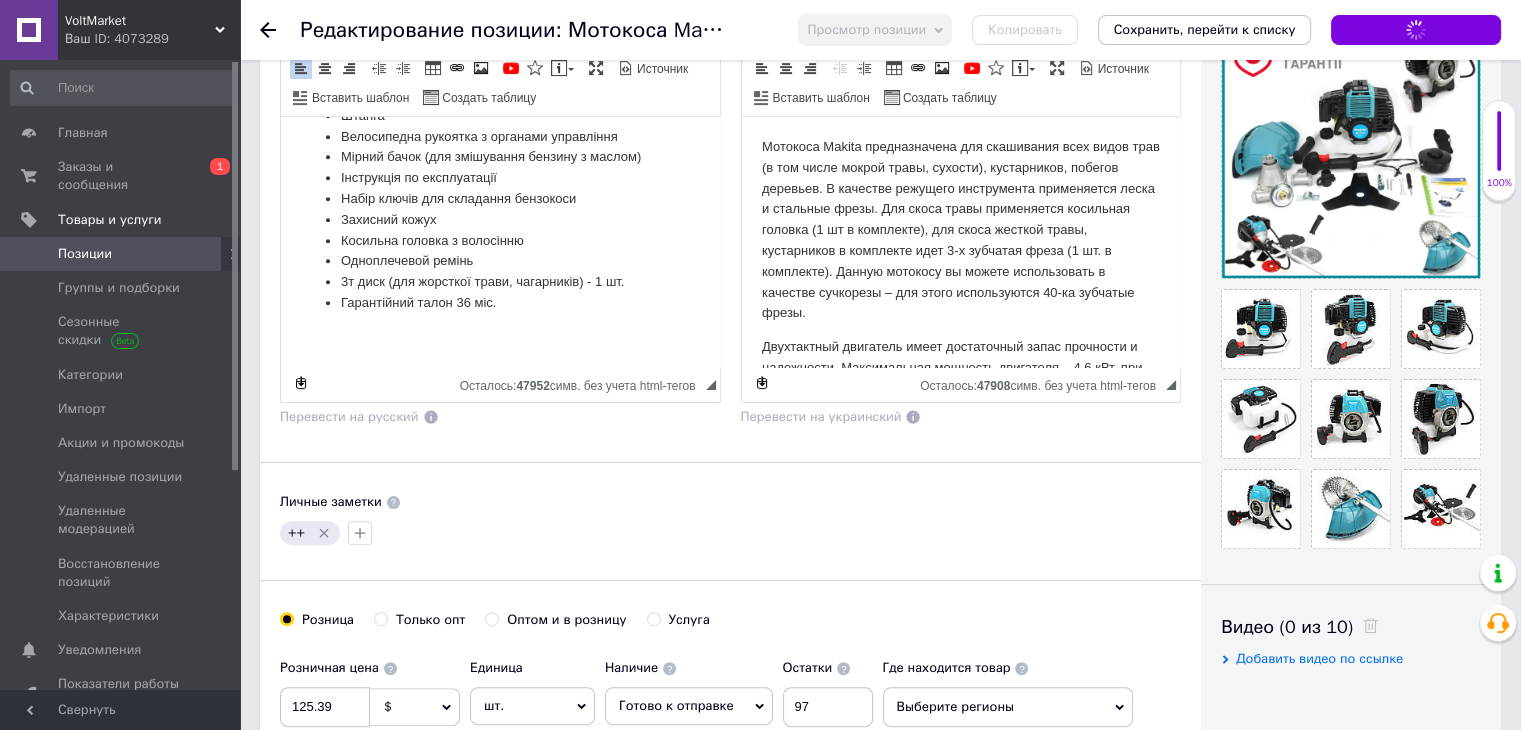 scroll, scrollTop: 647, scrollLeft: 0, axis: vertical 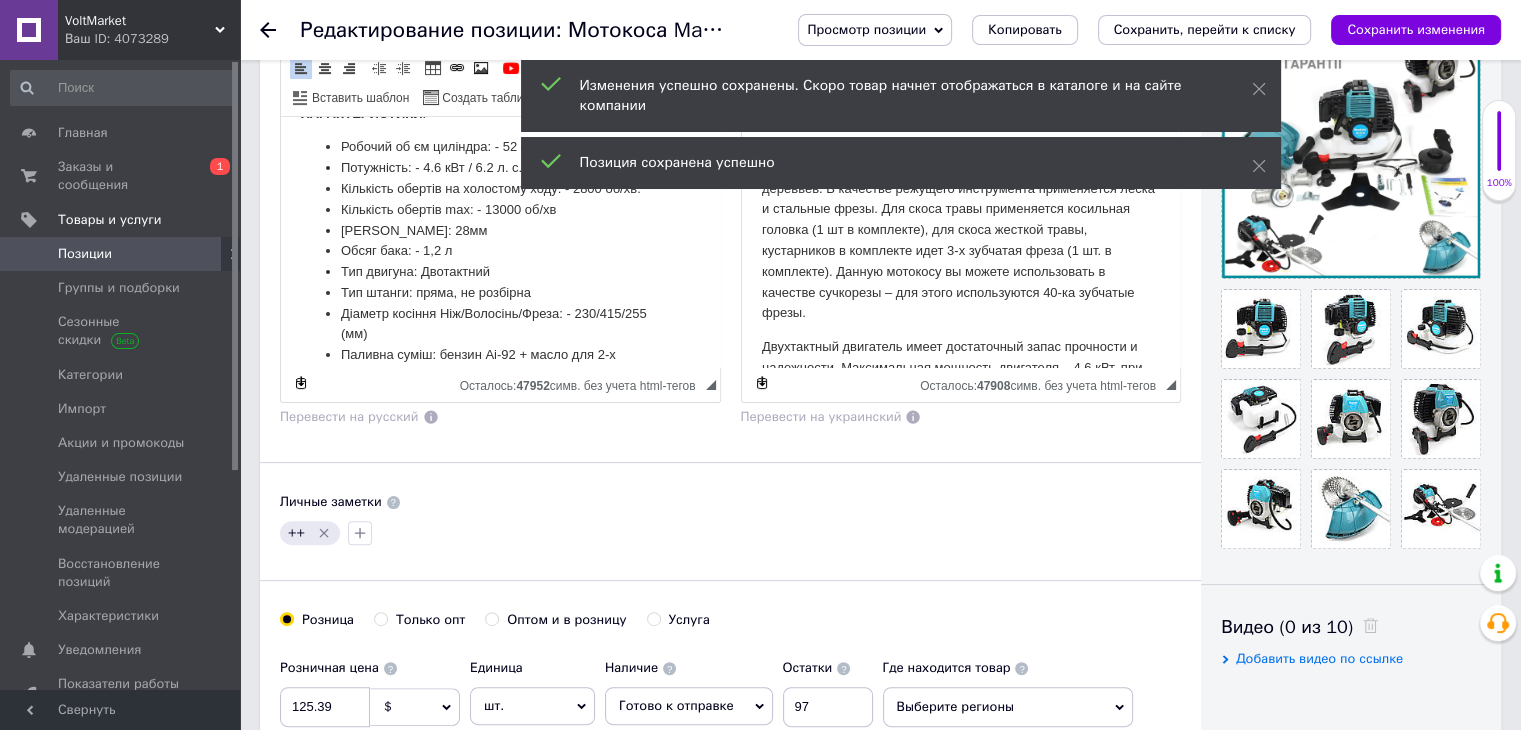 click 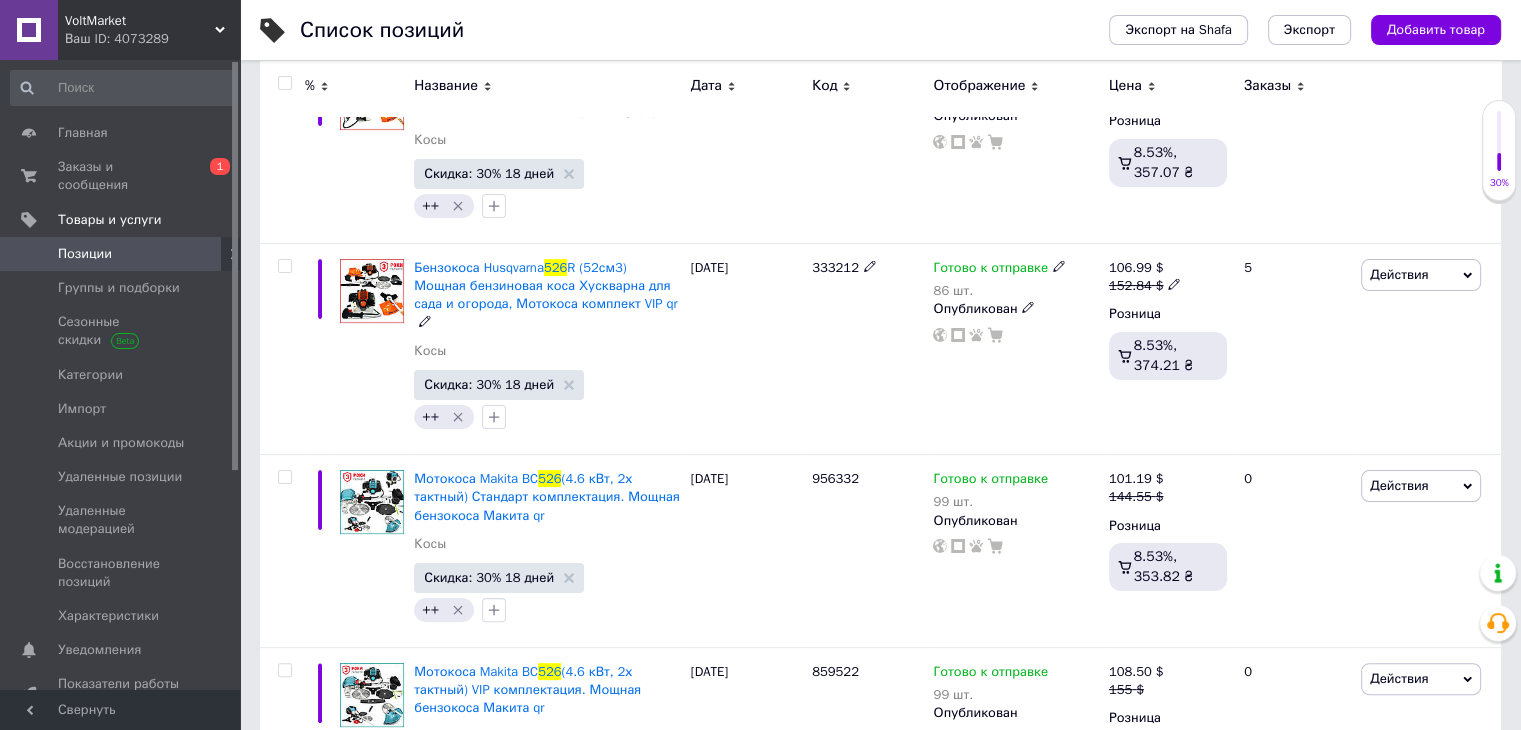 scroll, scrollTop: 370, scrollLeft: 0, axis: vertical 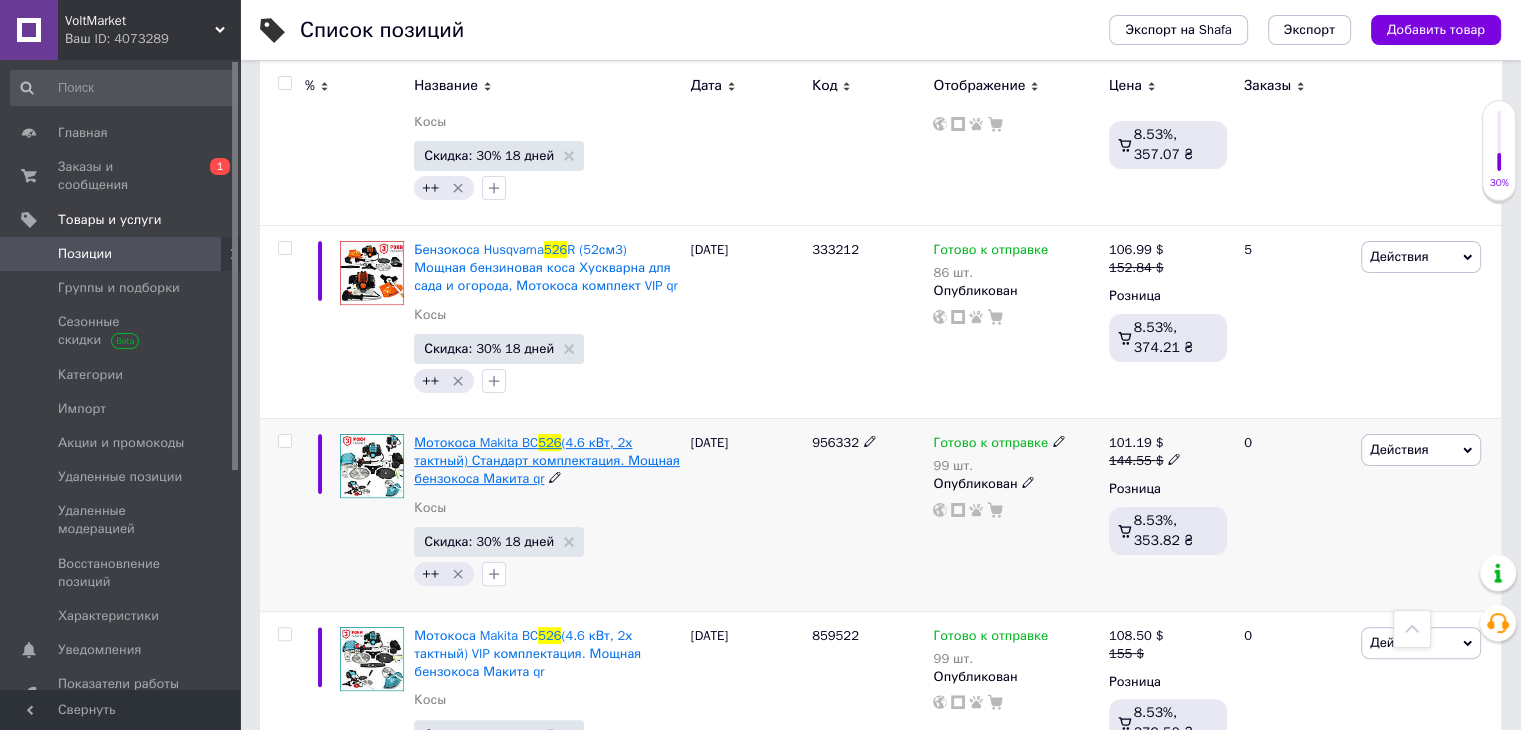 click on "(4.6 кВт, 2х тактный) Стандарт комплектация. Мощная бензокоса Макита qr" at bounding box center [547, 460] 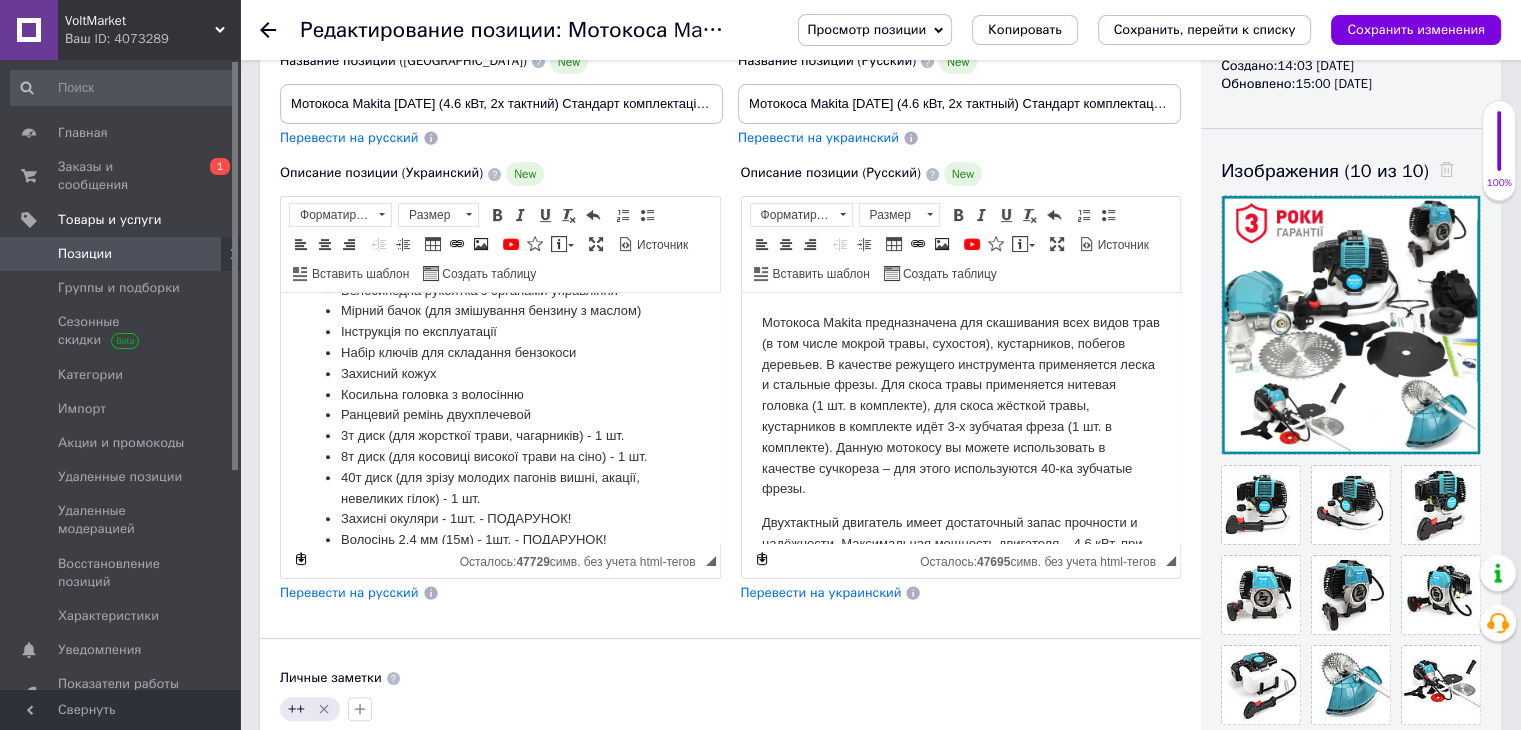 scroll, scrollTop: 1176, scrollLeft: 0, axis: vertical 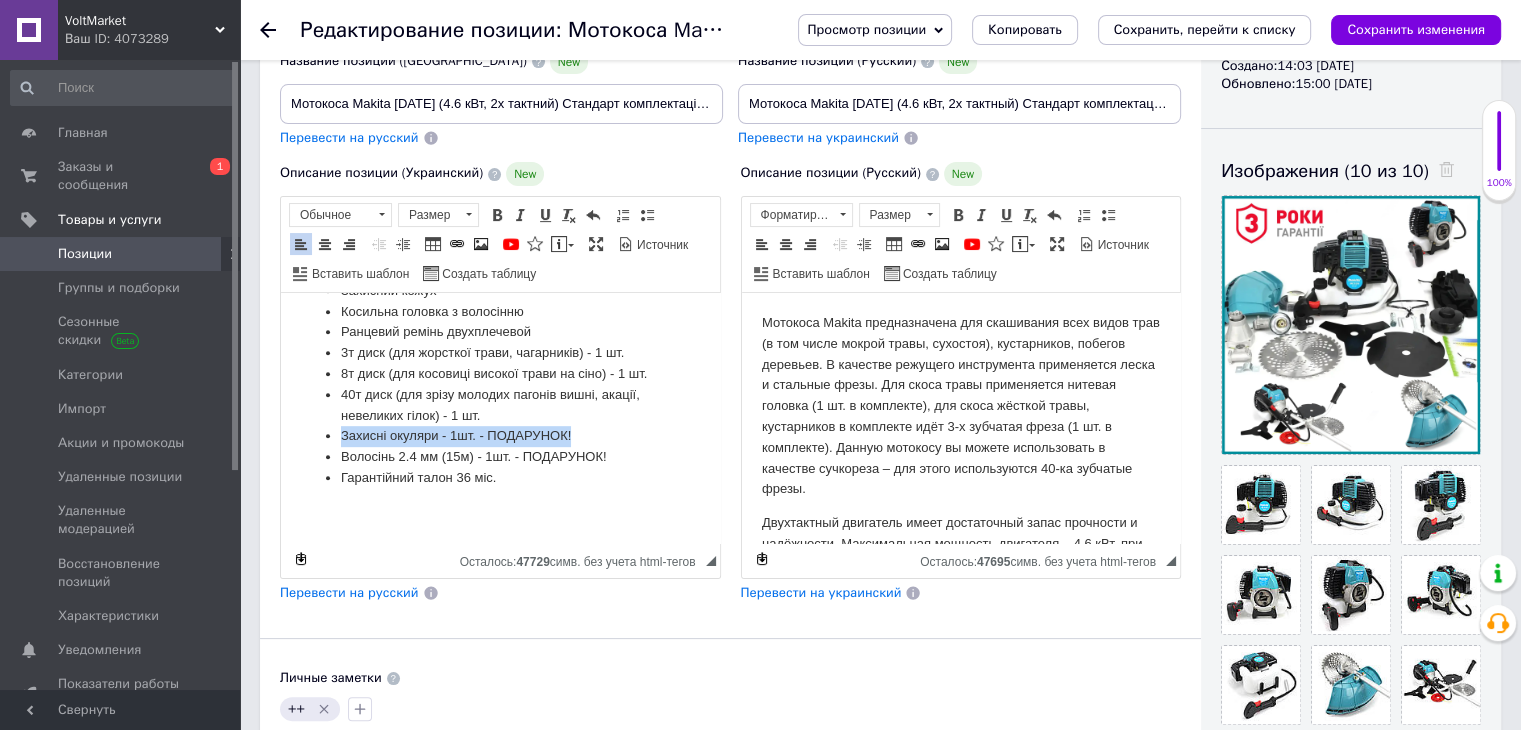 drag, startPoint x: 580, startPoint y: 441, endPoint x: 344, endPoint y: 446, distance: 236.05296 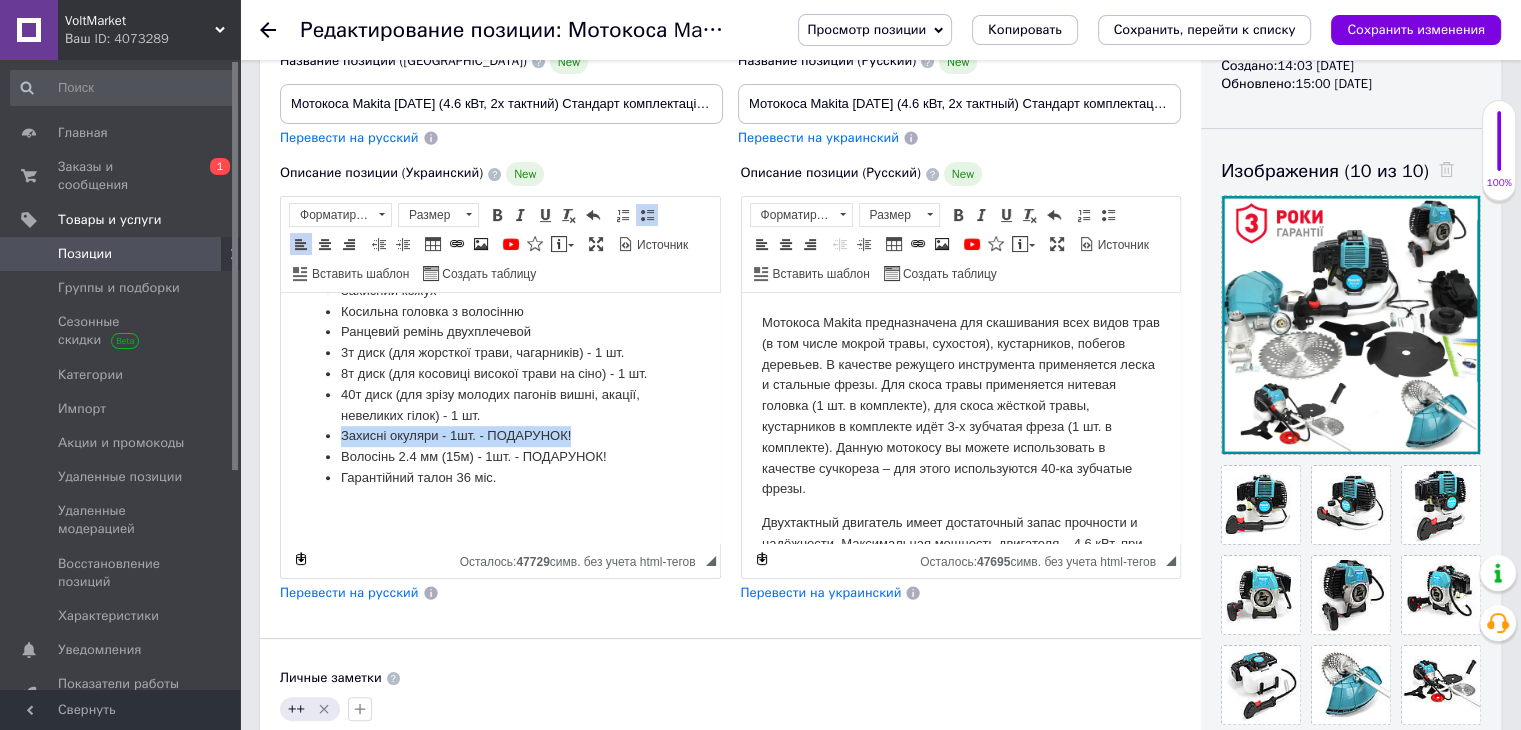 type 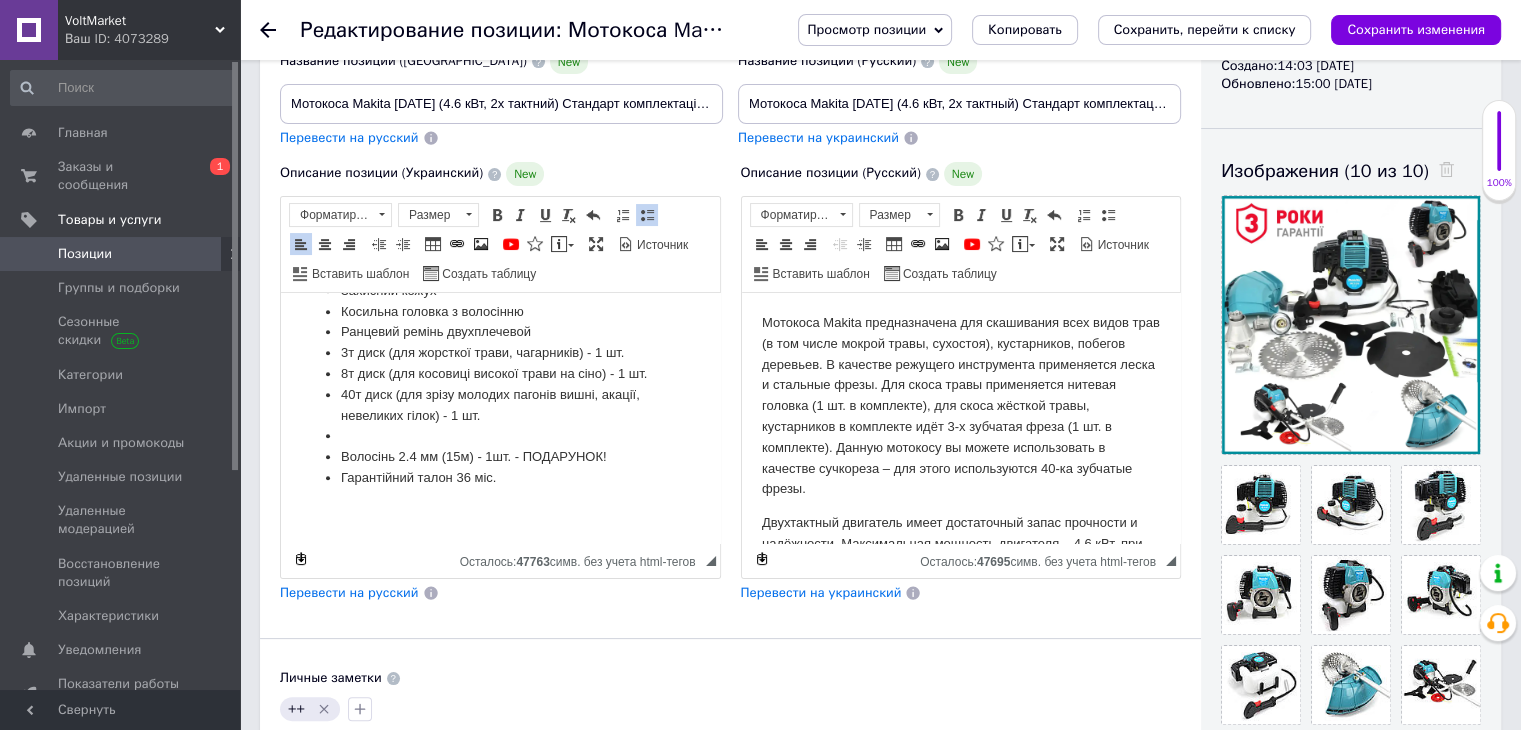 scroll, scrollTop: 1162, scrollLeft: 0, axis: vertical 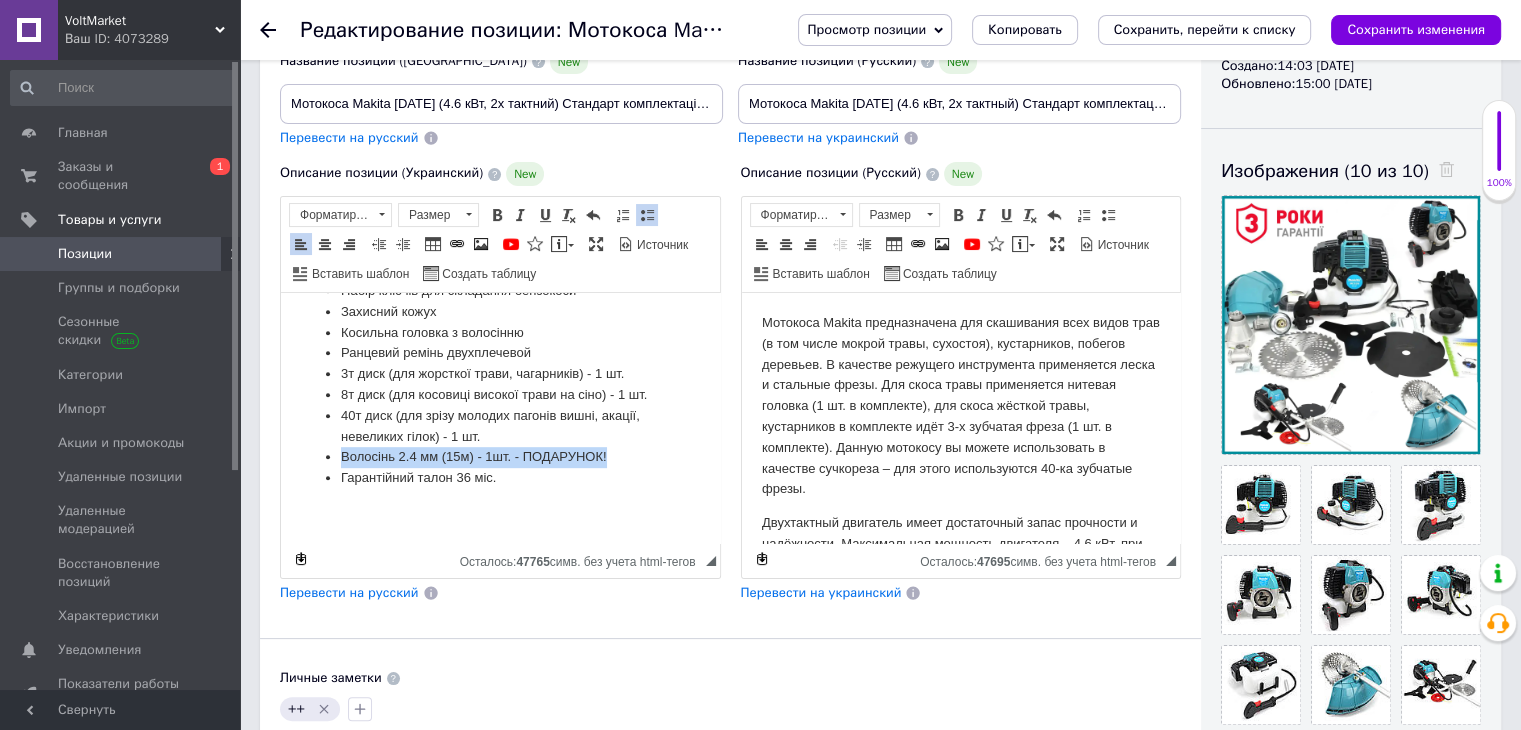 drag, startPoint x: 620, startPoint y: 462, endPoint x: 338, endPoint y: 457, distance: 282.0443 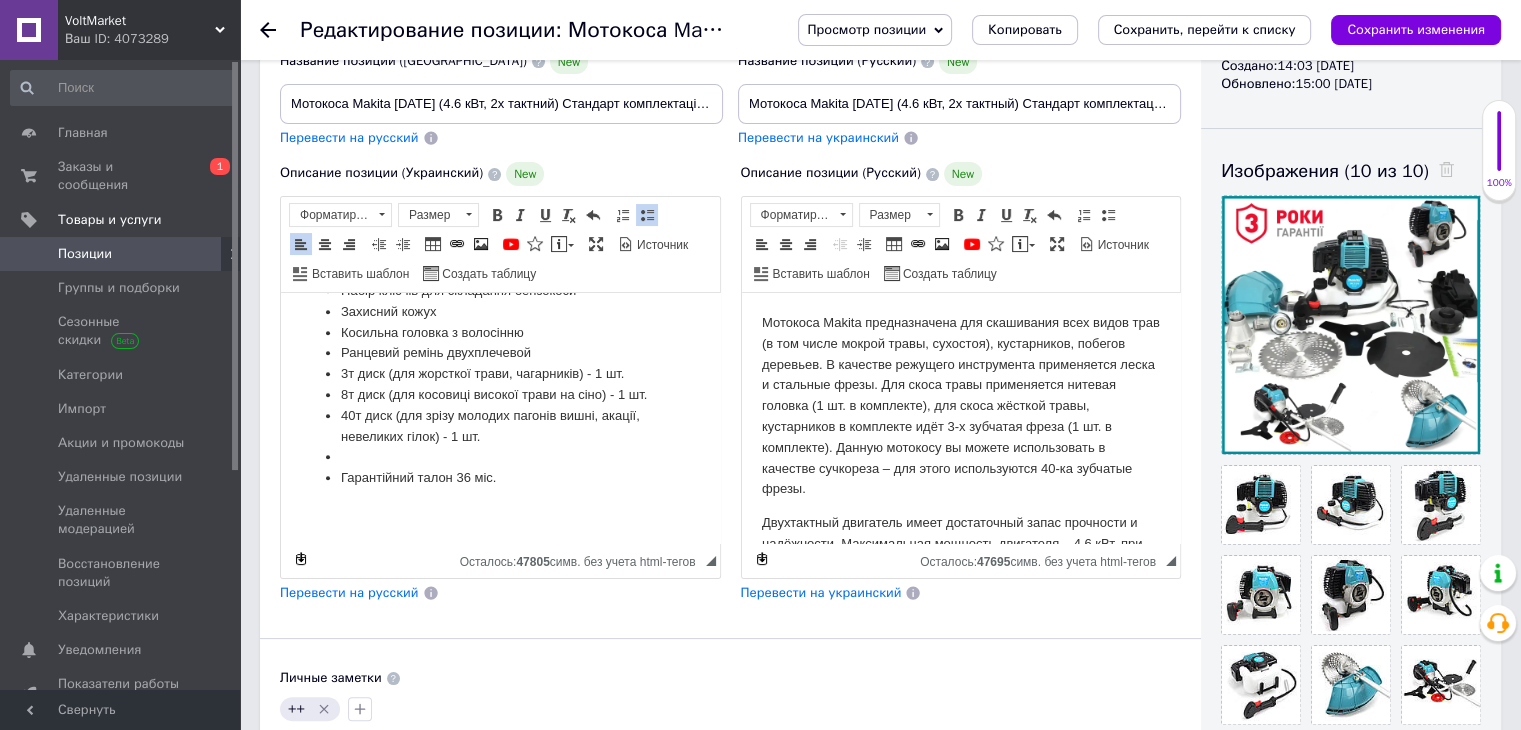 scroll, scrollTop: 1141, scrollLeft: 0, axis: vertical 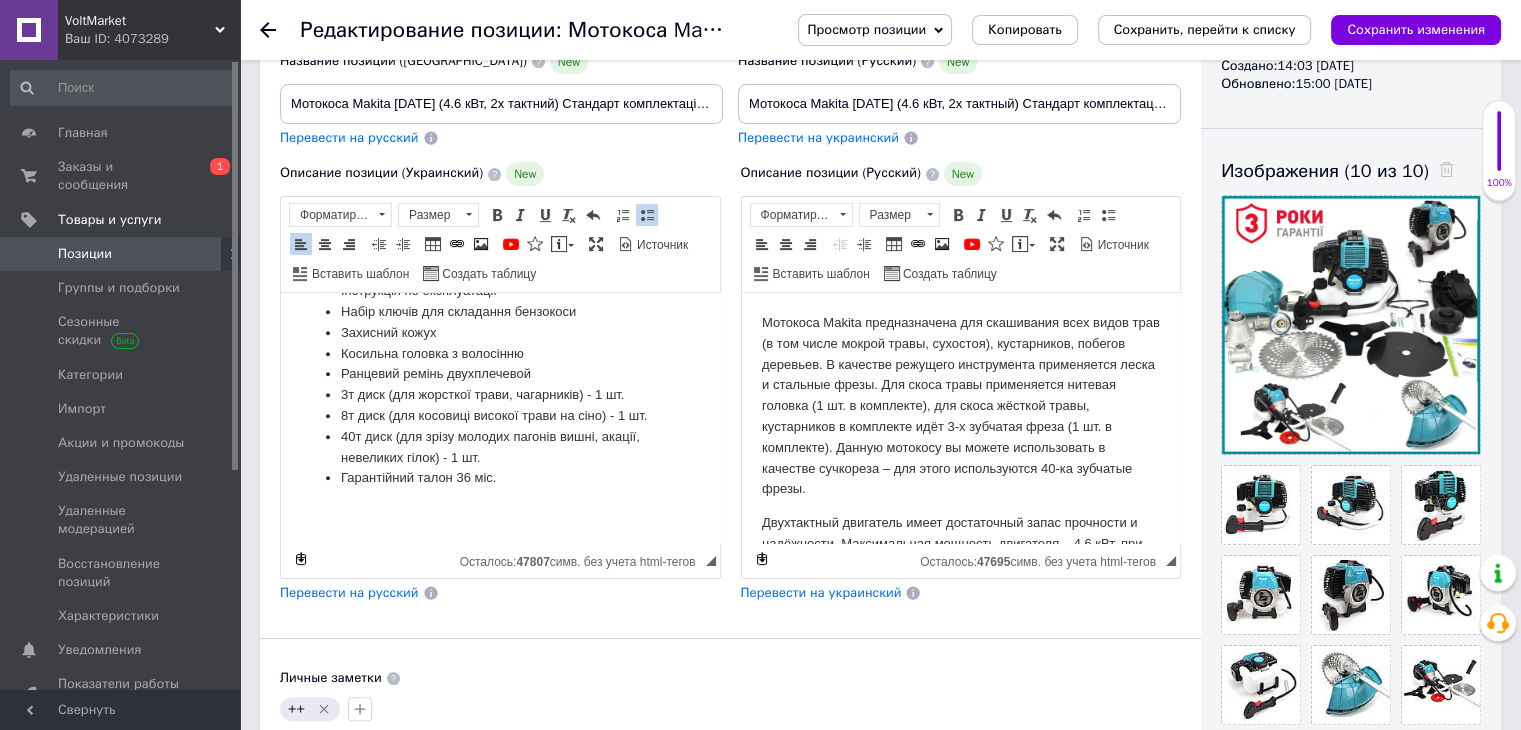 click on "Перевести на русский" at bounding box center (349, 592) 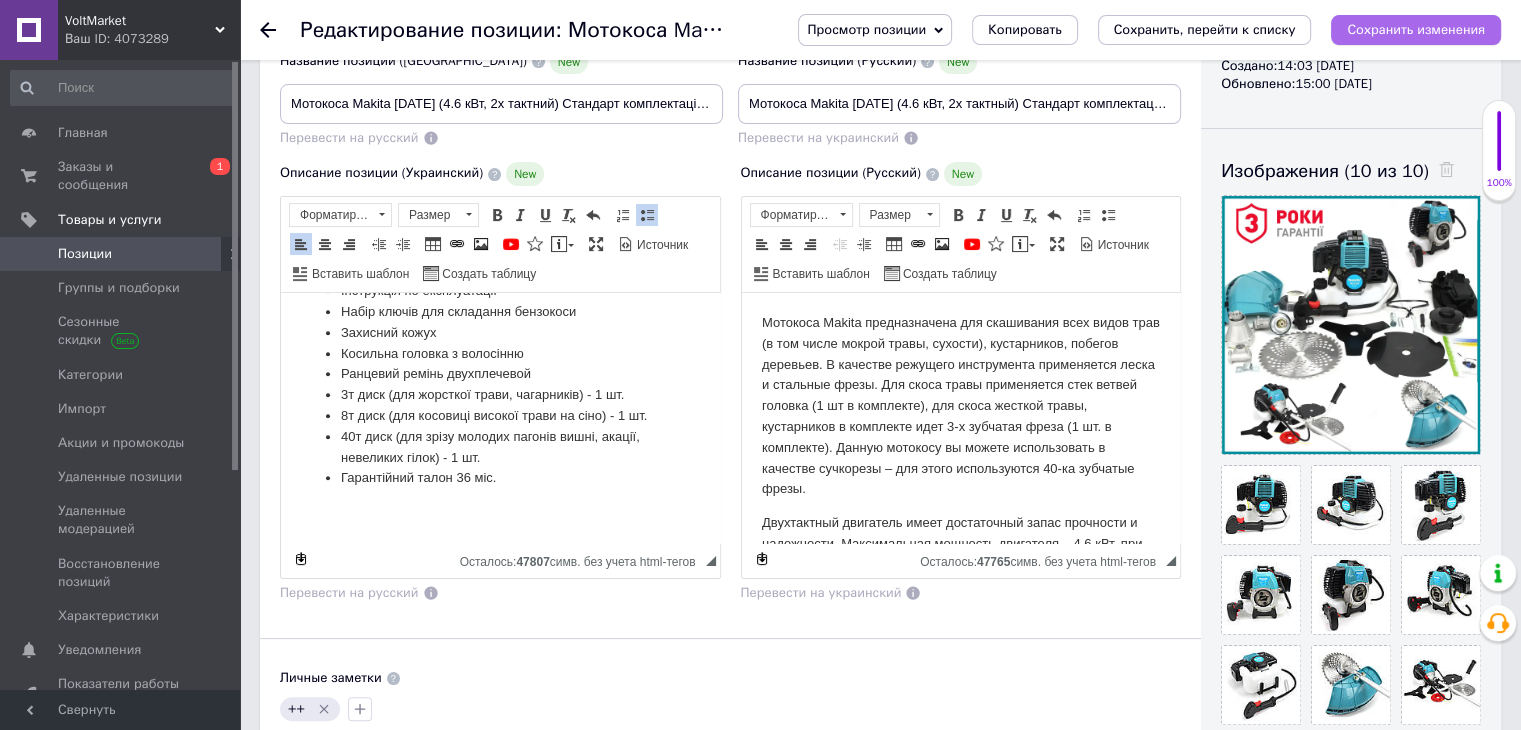 click on "Сохранить изменения" at bounding box center [1416, 29] 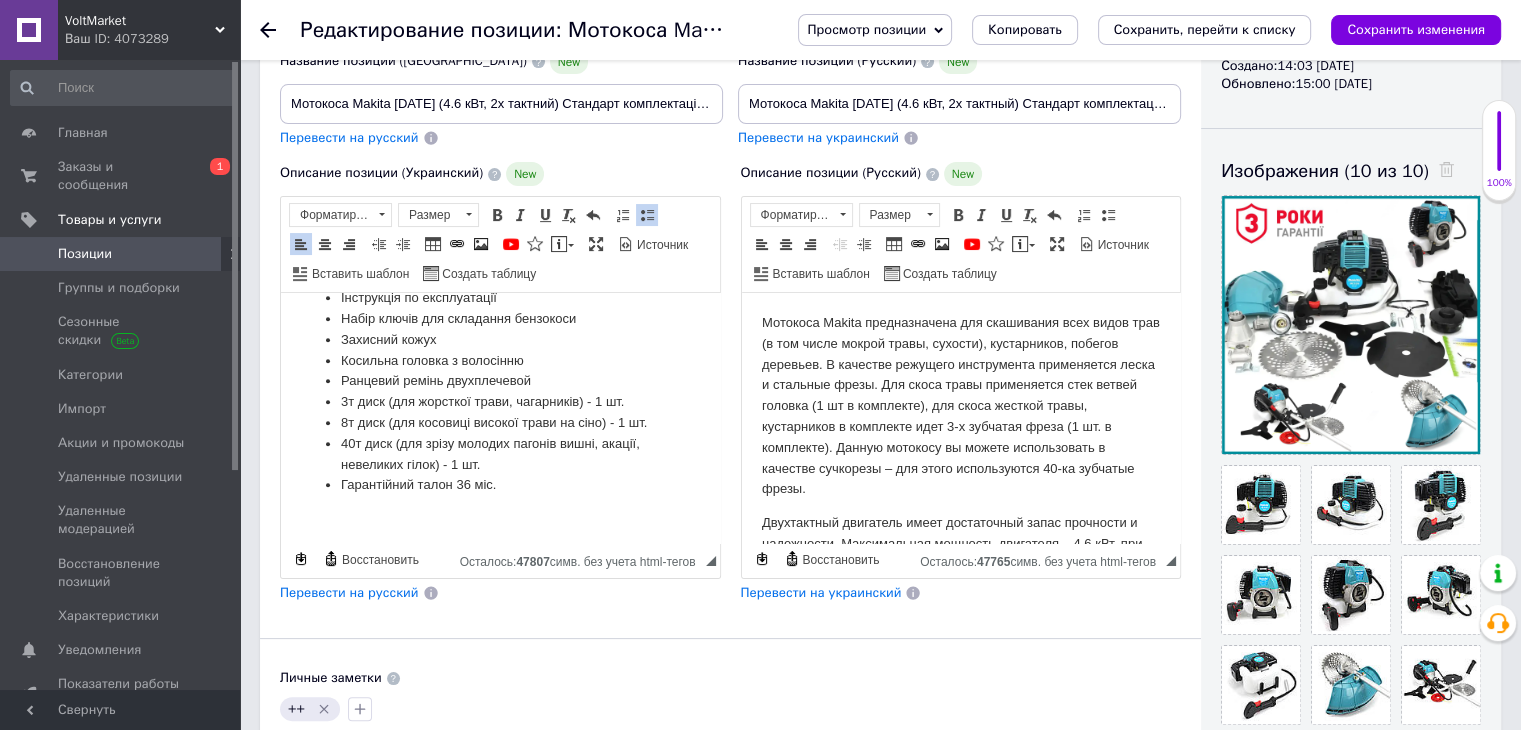 scroll, scrollTop: 1141, scrollLeft: 0, axis: vertical 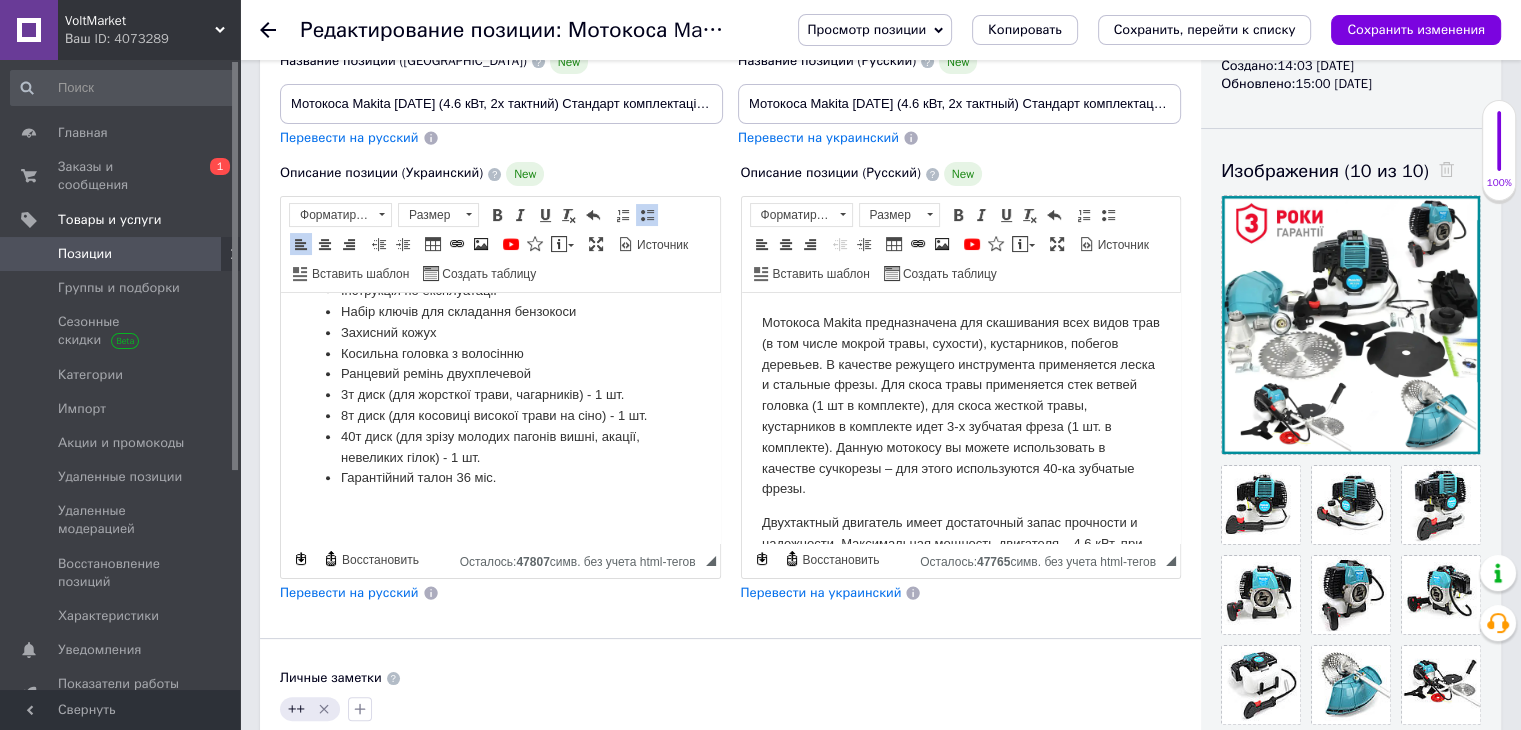 click 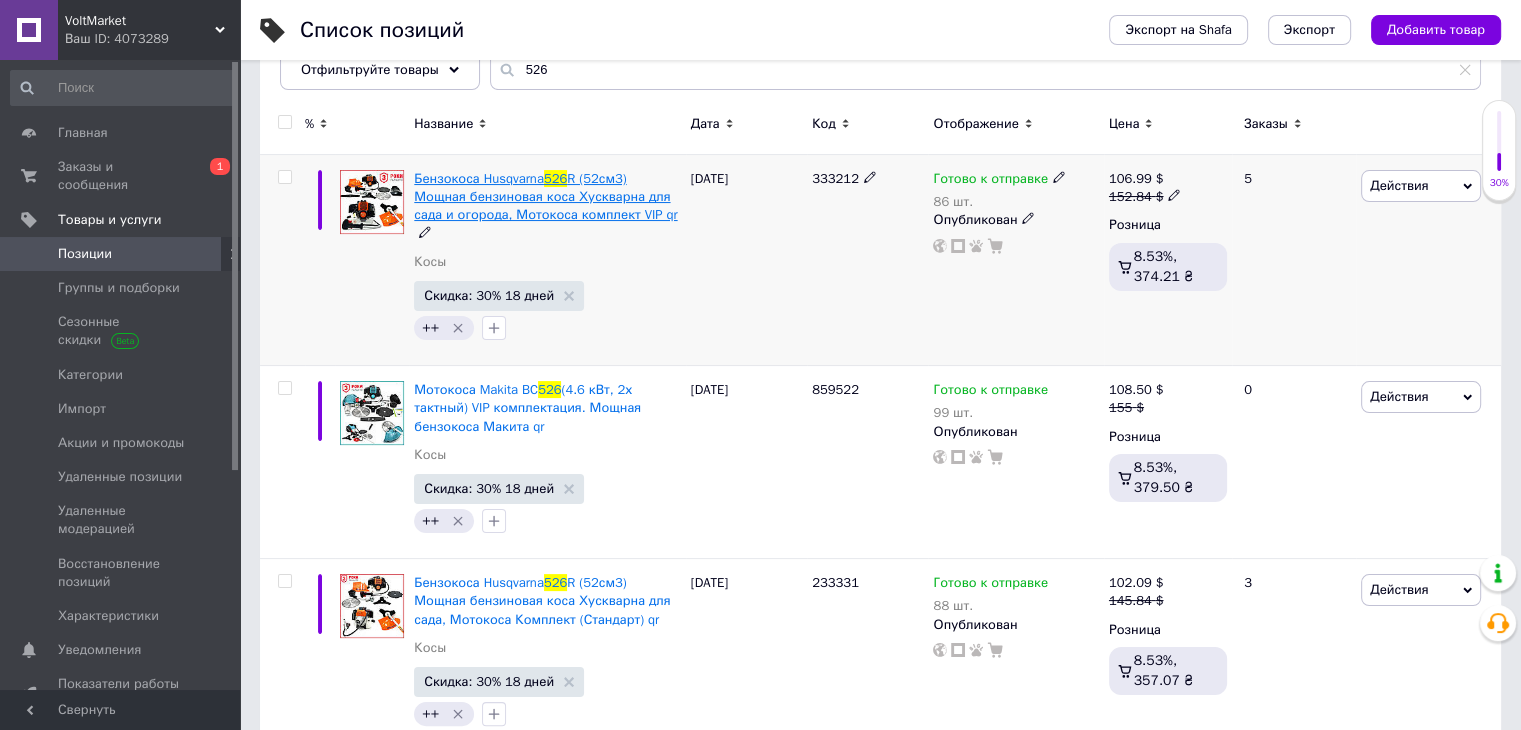 scroll, scrollTop: 252, scrollLeft: 0, axis: vertical 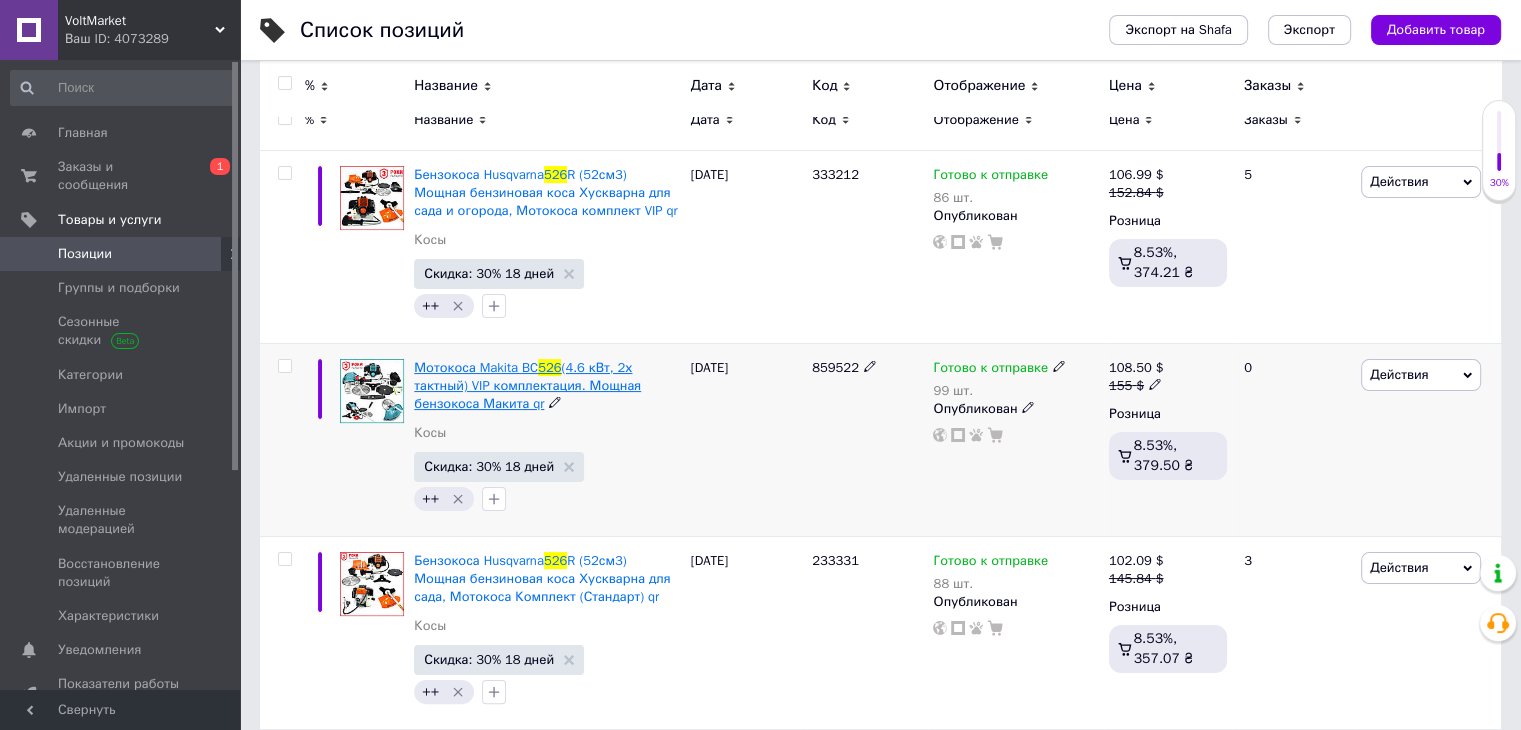 click on "(4.6 кВт, 2х тактный) VIP комплектация. Мощная бензокоса Макита qr" at bounding box center (527, 385) 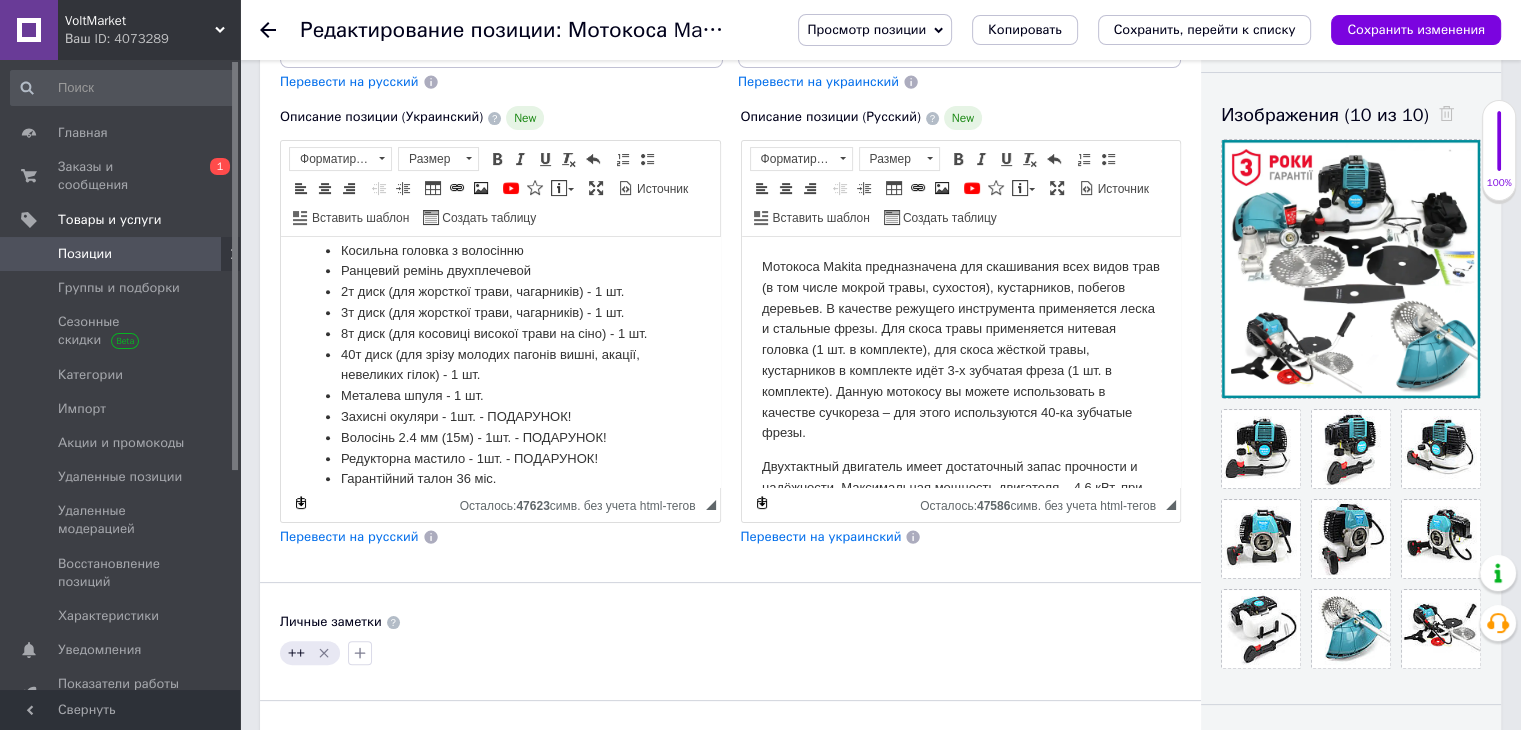 scroll, scrollTop: 1245, scrollLeft: 0, axis: vertical 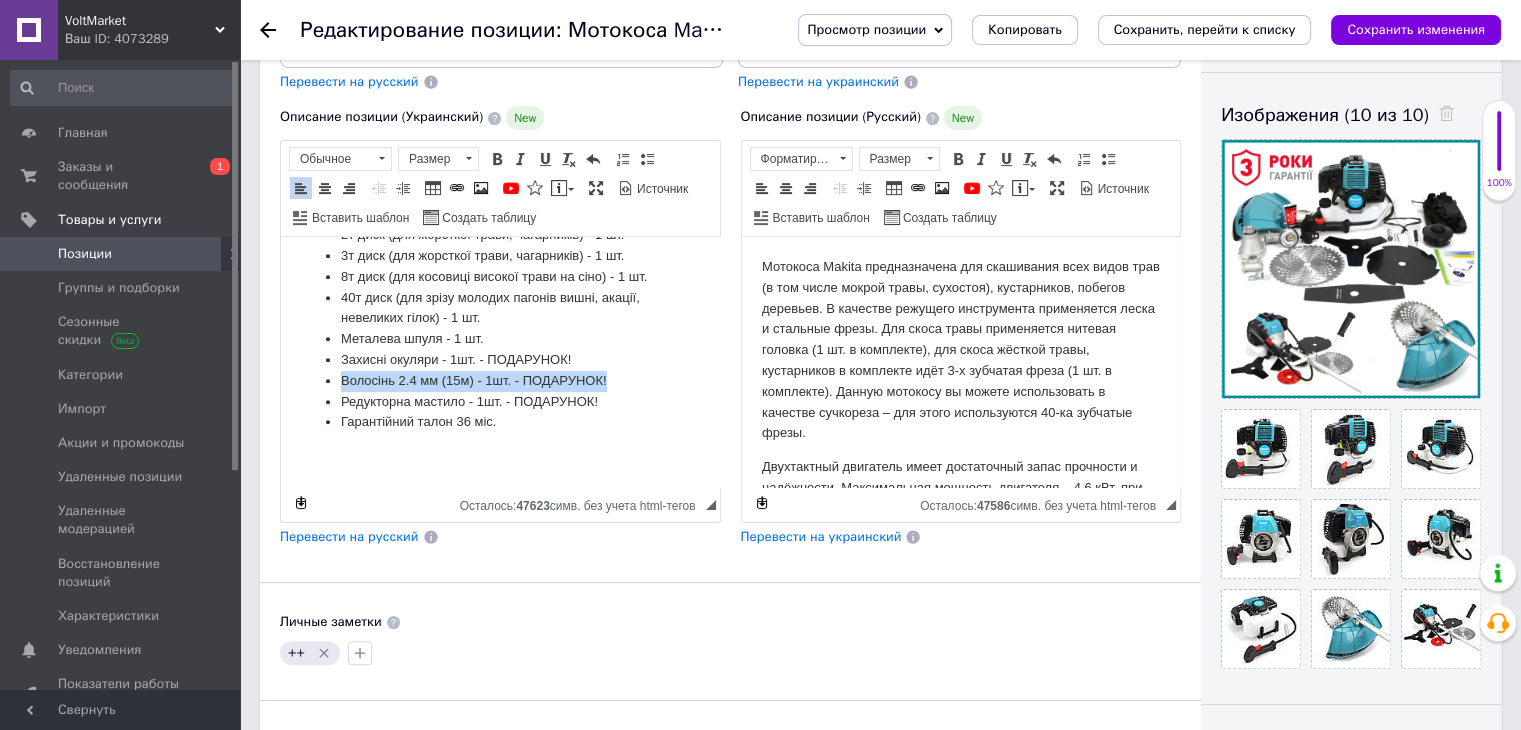 drag, startPoint x: 620, startPoint y: 373, endPoint x: 337, endPoint y: 374, distance: 283.00177 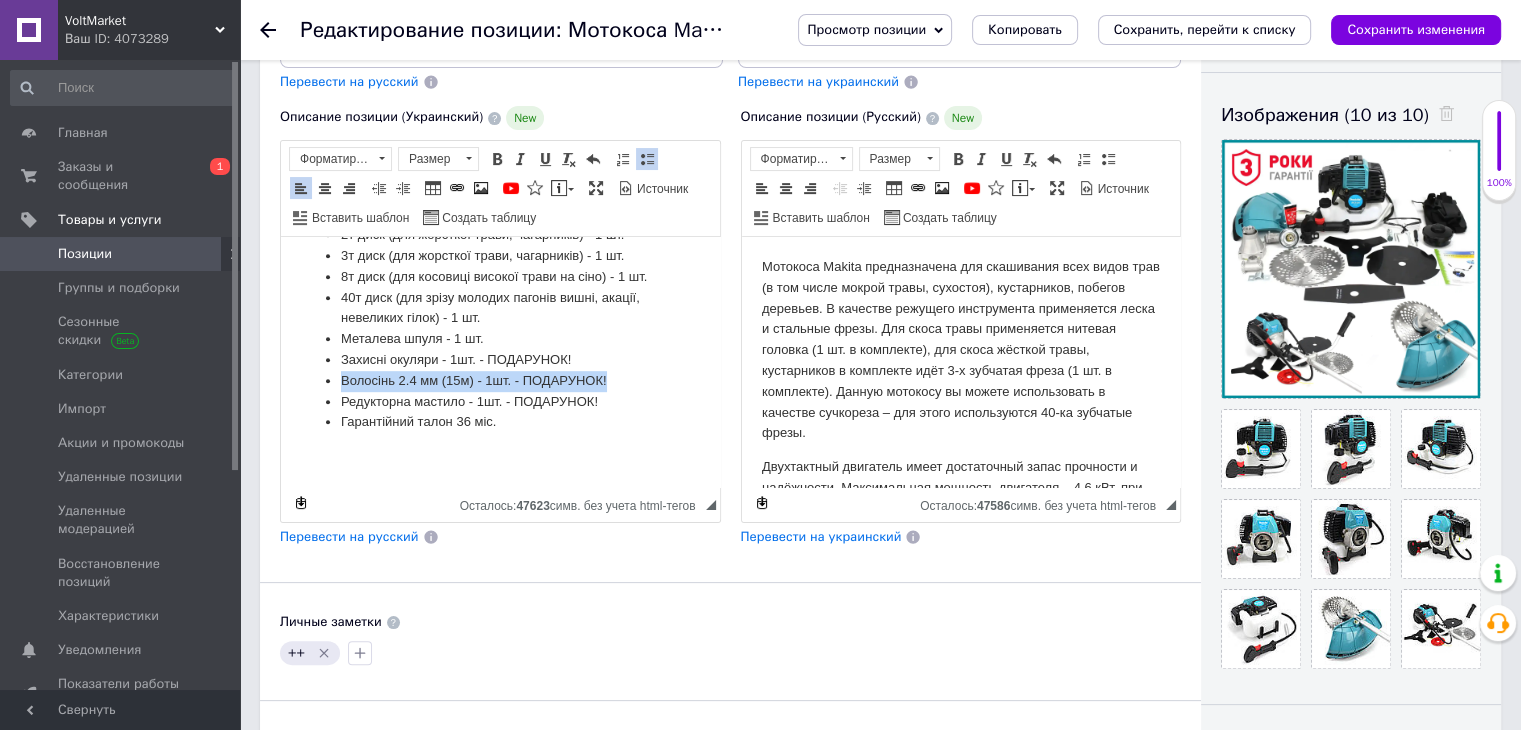 type 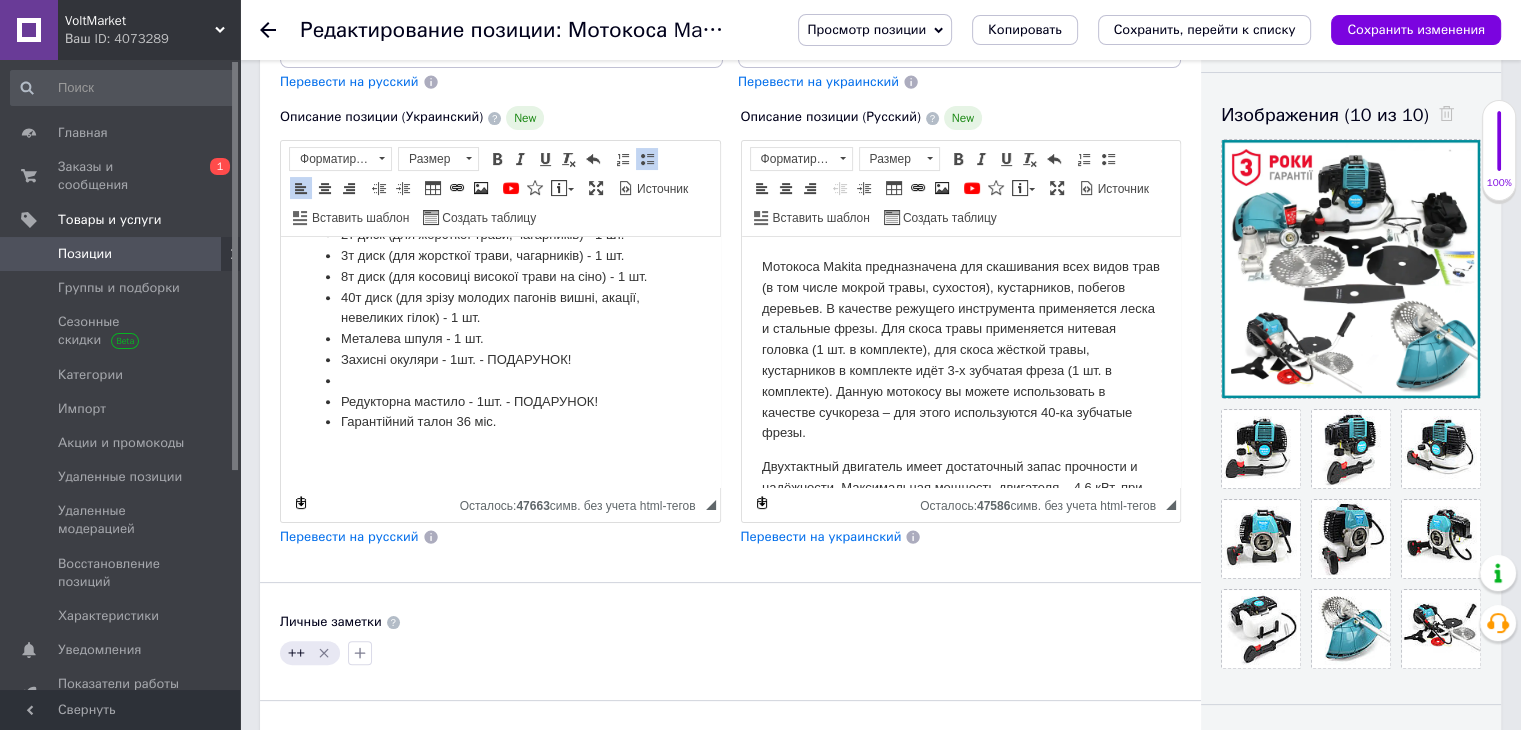 scroll, scrollTop: 1224, scrollLeft: 0, axis: vertical 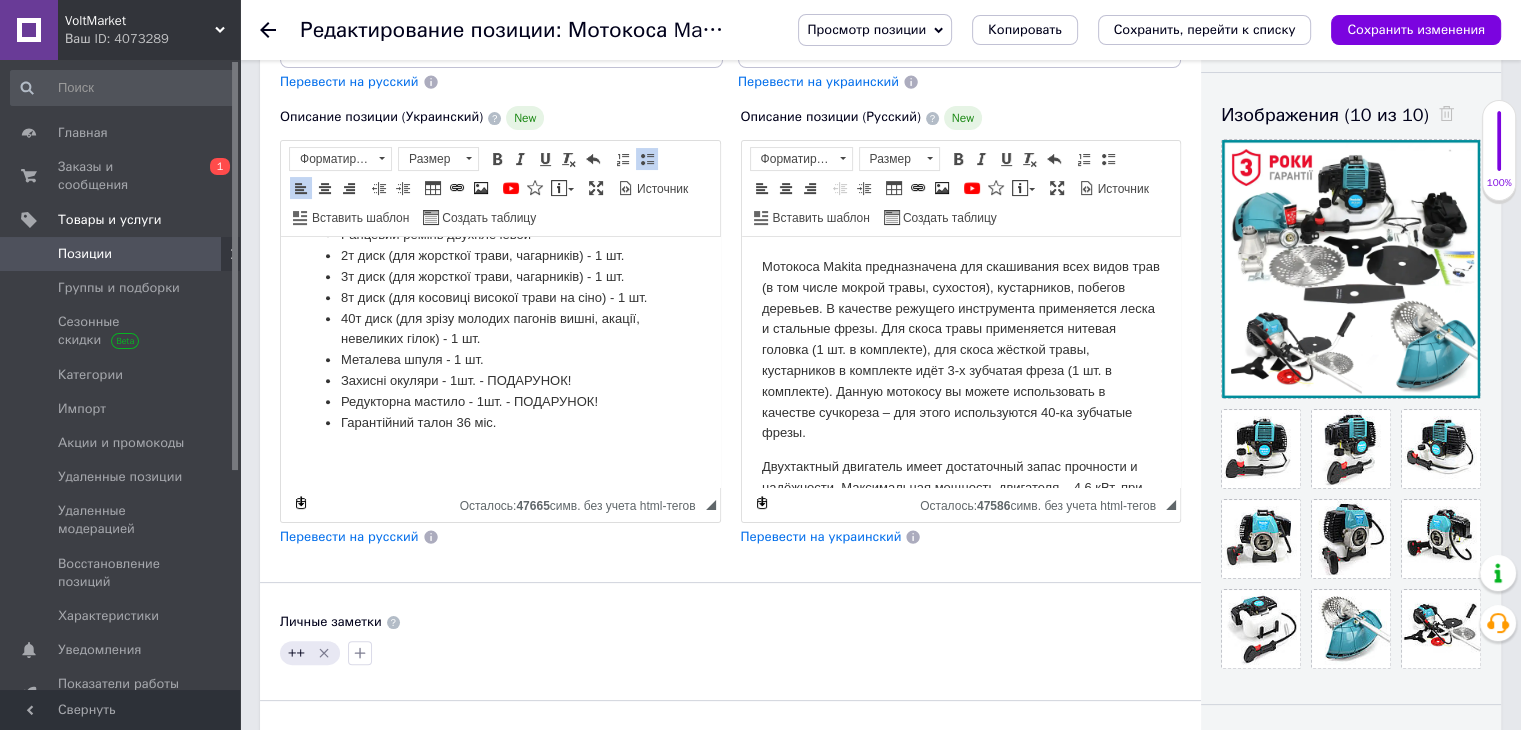 click on "Перевести на русский" at bounding box center (349, 536) 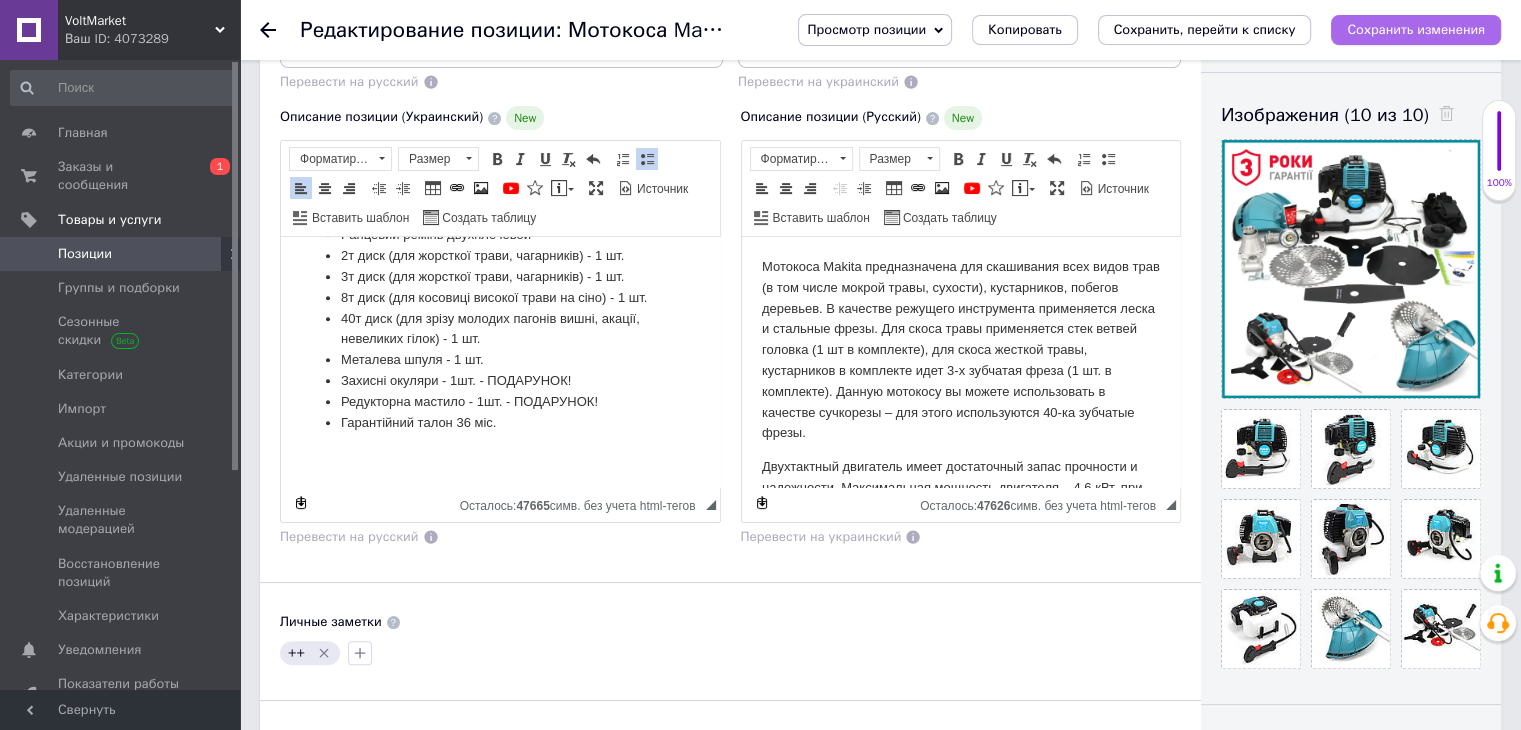 click on "Сохранить изменения" at bounding box center (1416, 29) 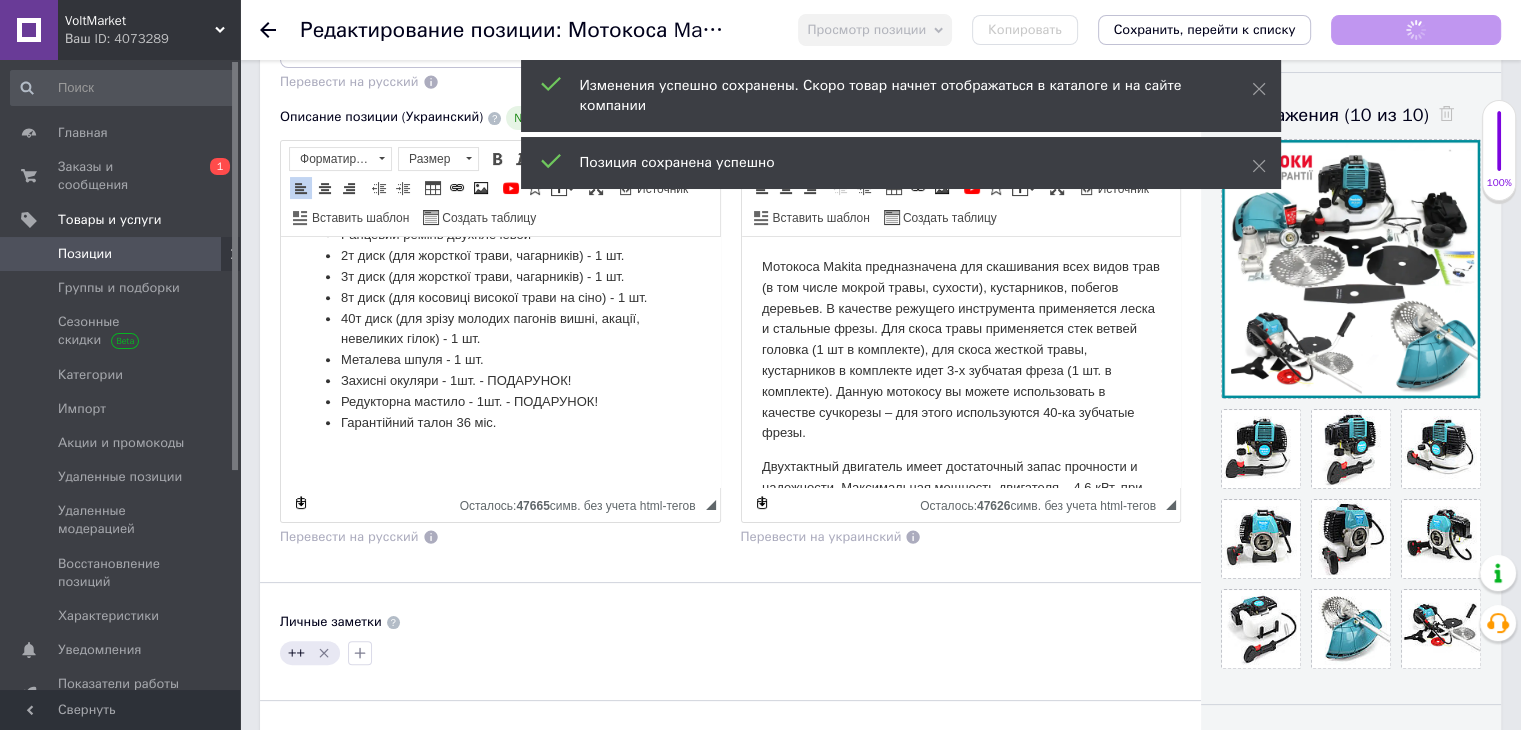 scroll, scrollTop: 742, scrollLeft: 0, axis: vertical 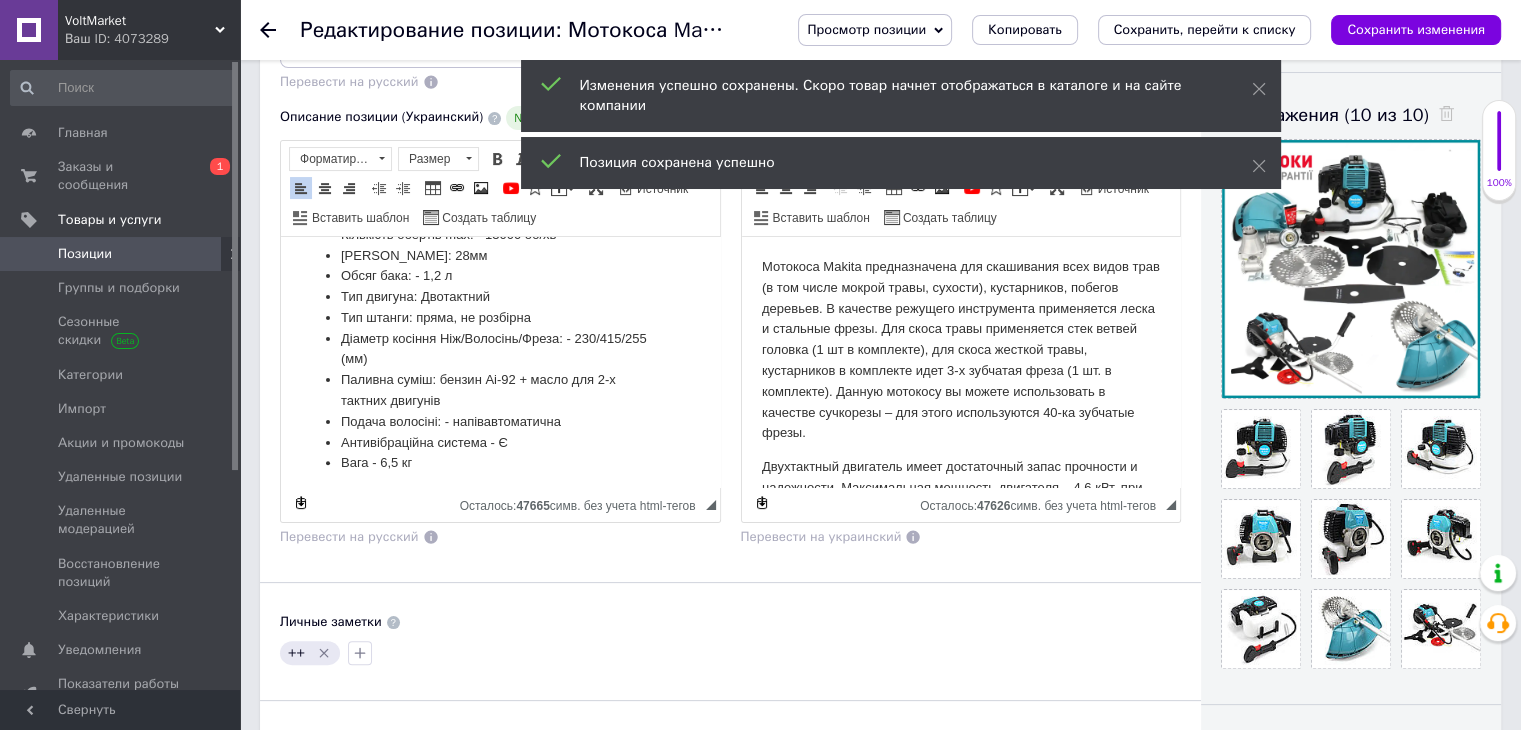 click 